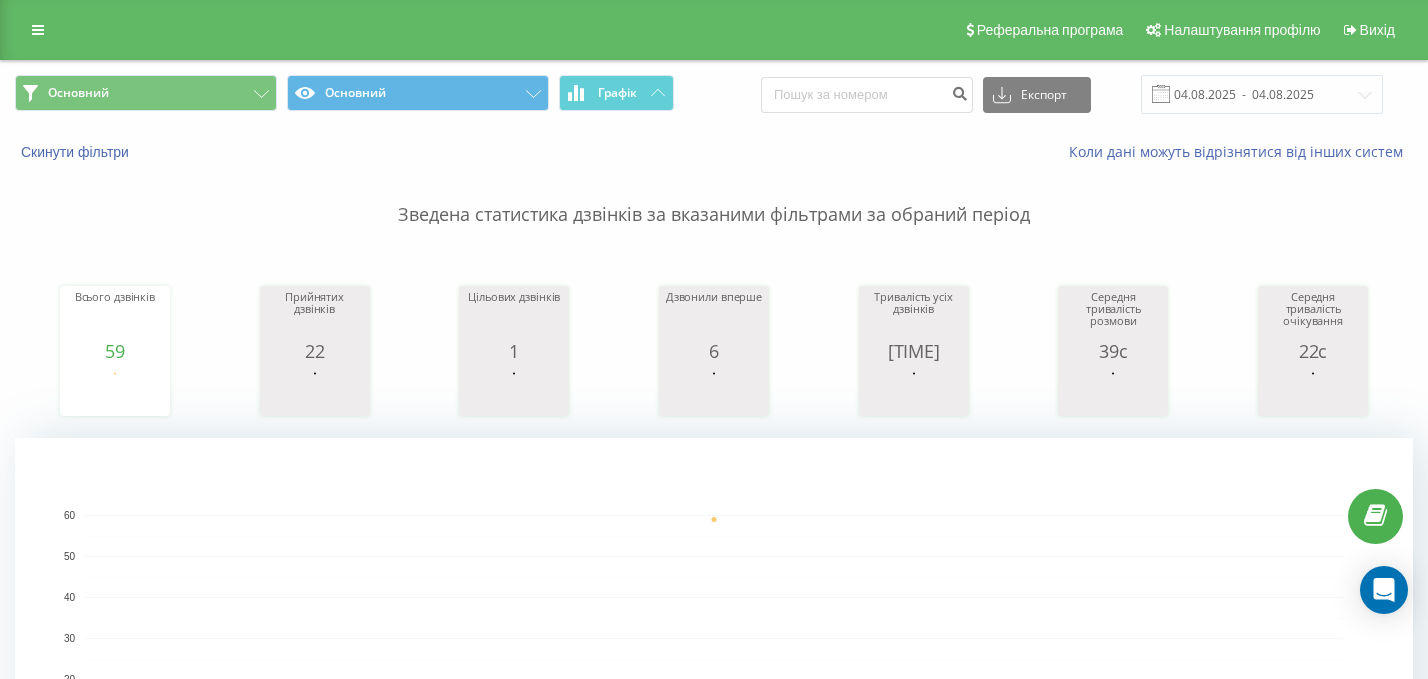 scroll, scrollTop: 0, scrollLeft: 0, axis: both 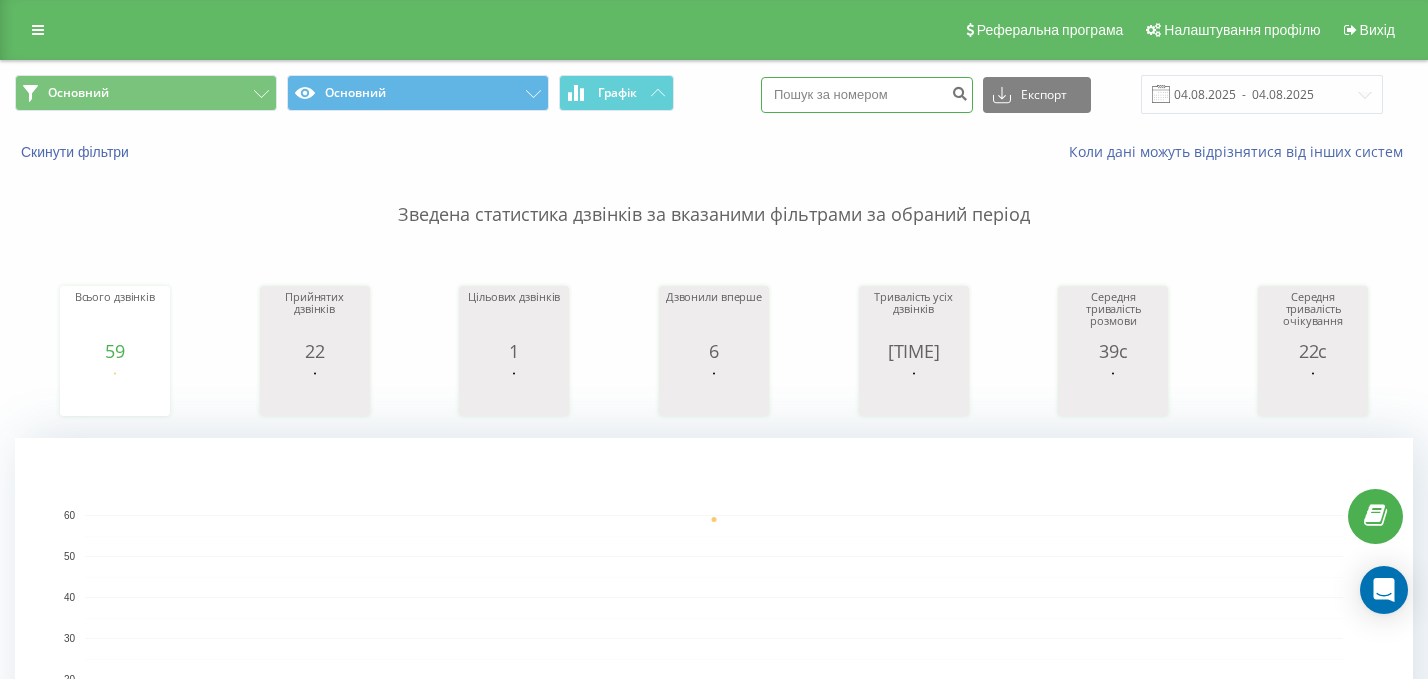 click at bounding box center (867, 95) 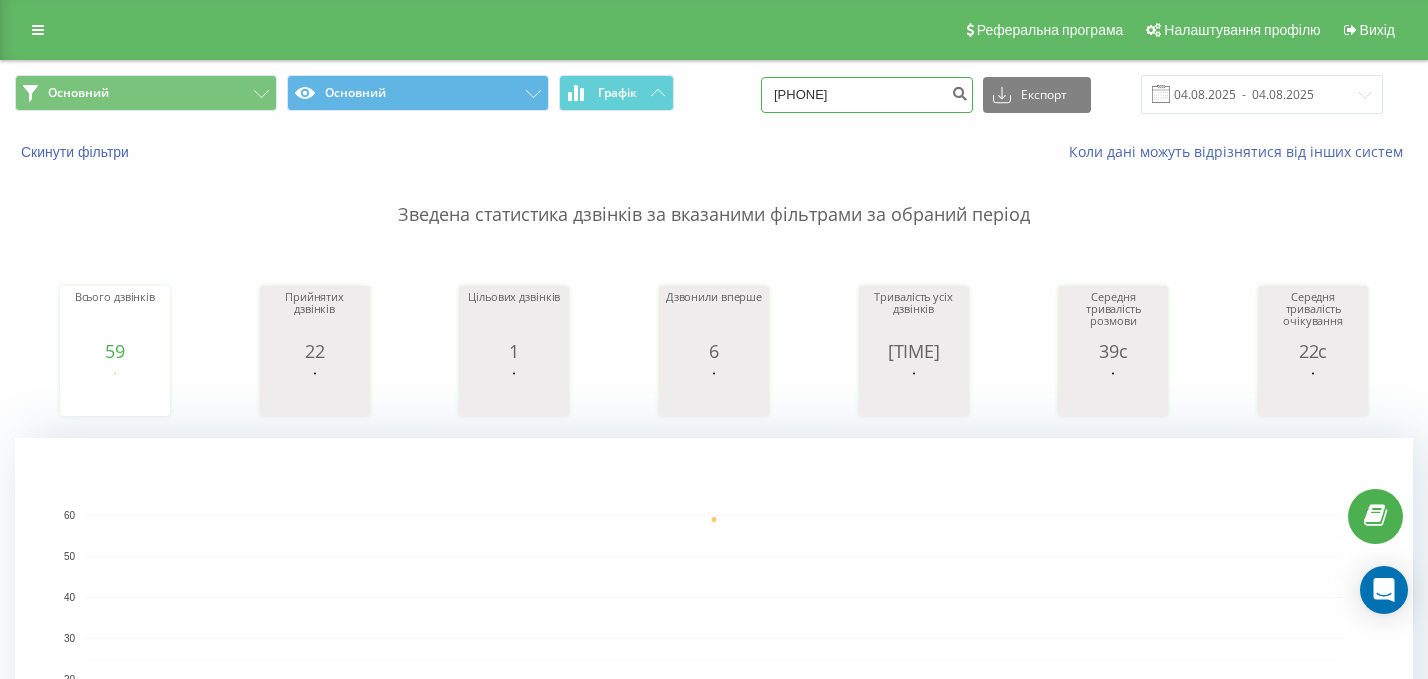 type on "0962858323" 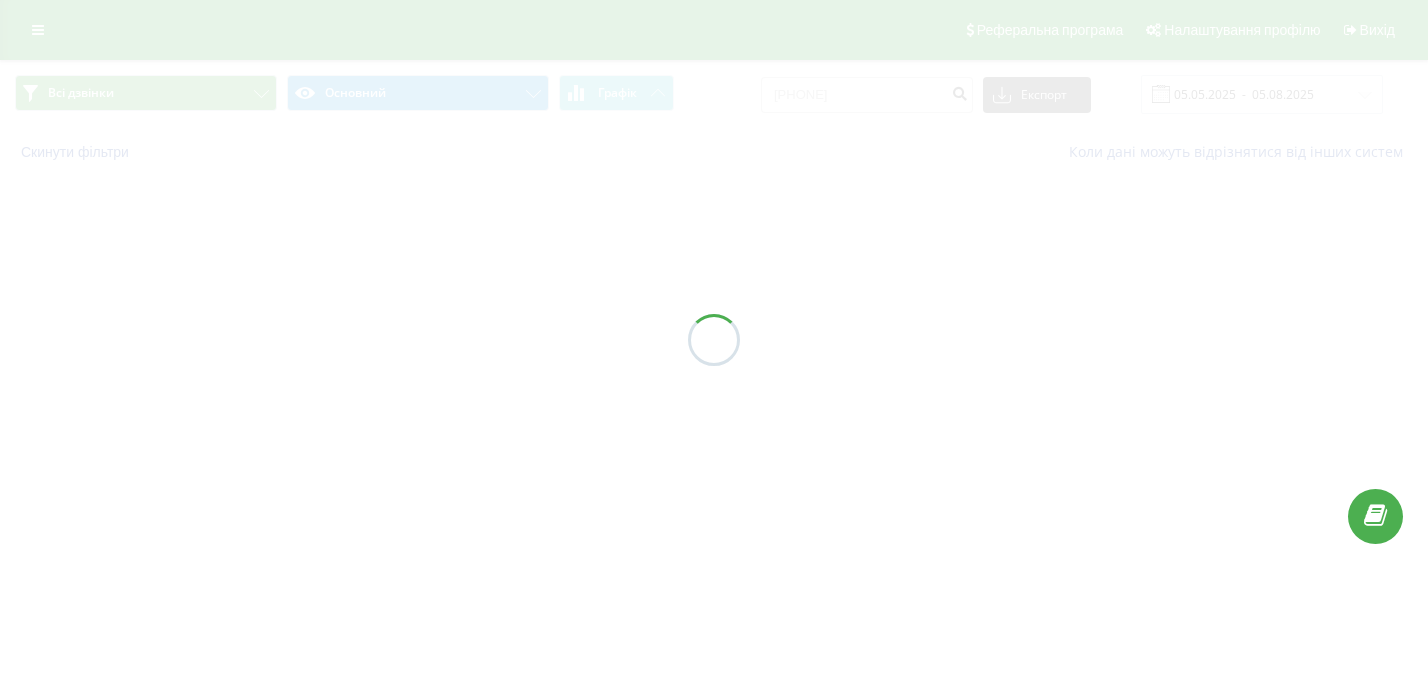 scroll, scrollTop: 0, scrollLeft: 0, axis: both 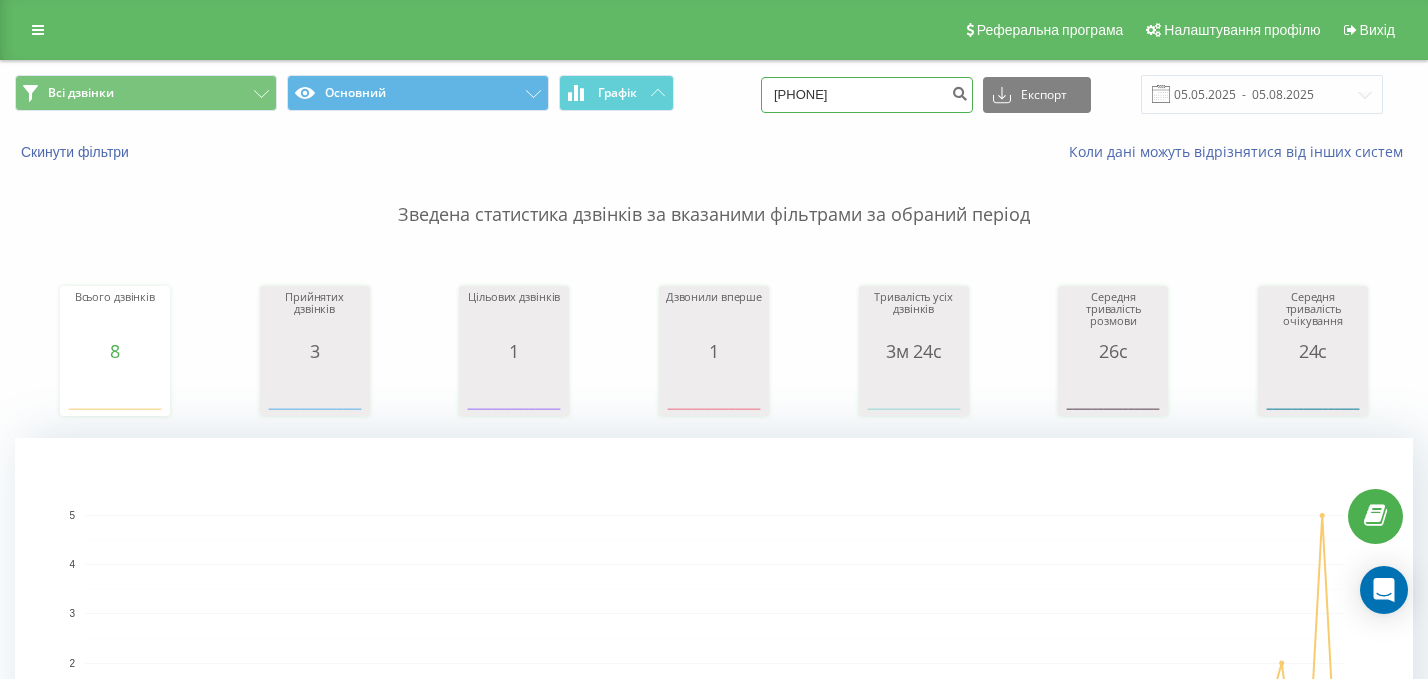 click on "[PHONE]" at bounding box center (867, 95) 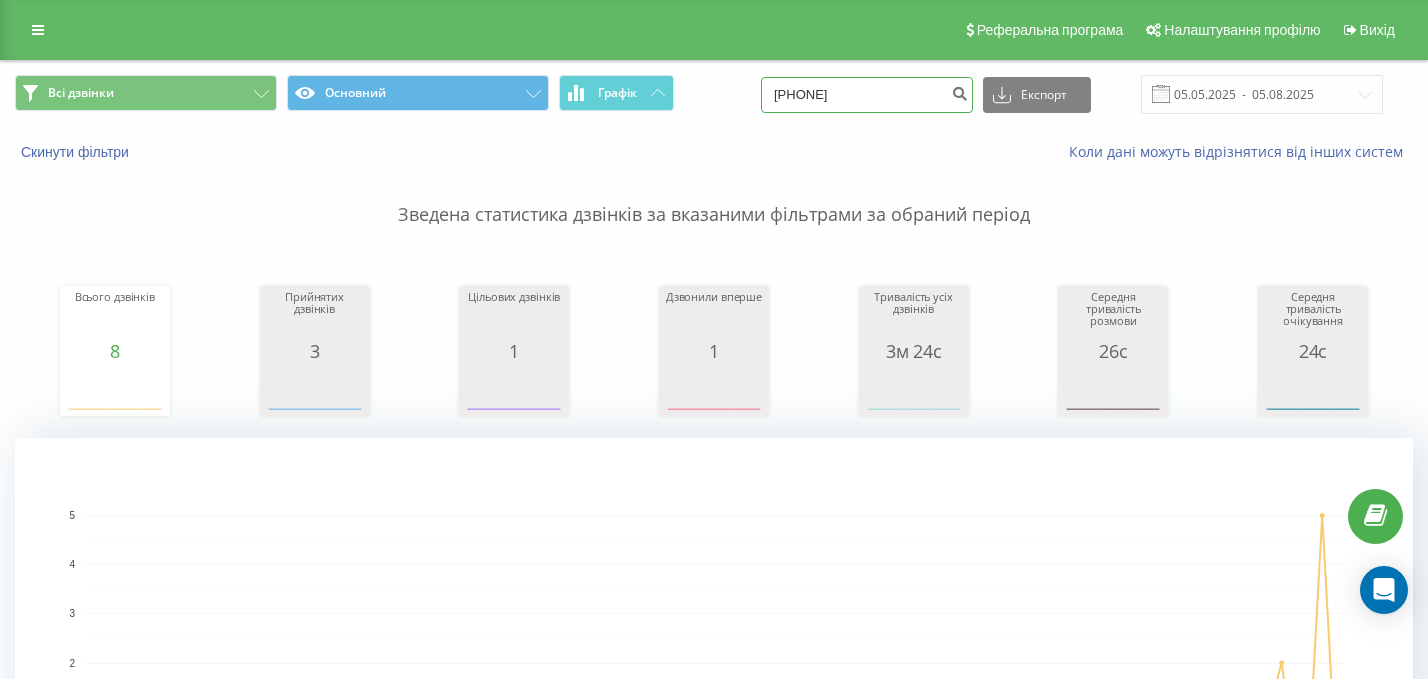 click on "[PHONE]" at bounding box center [867, 95] 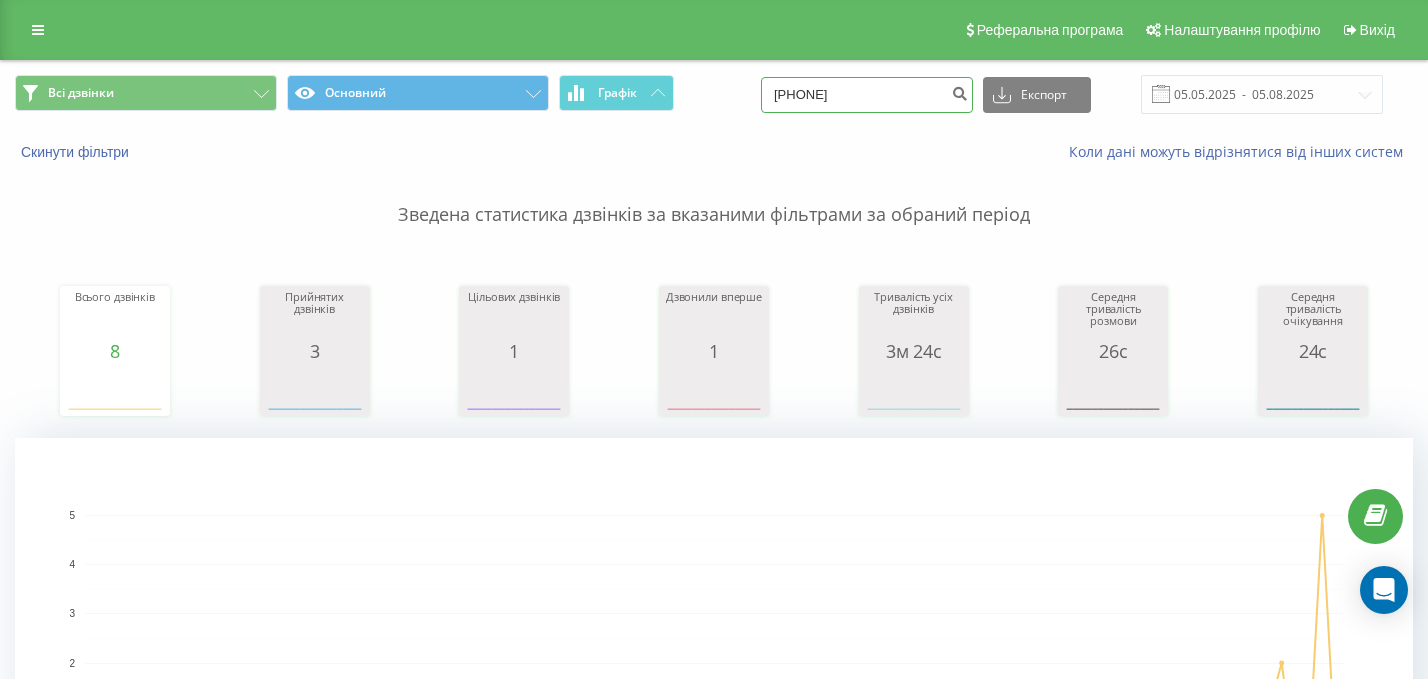 type on "0677547666" 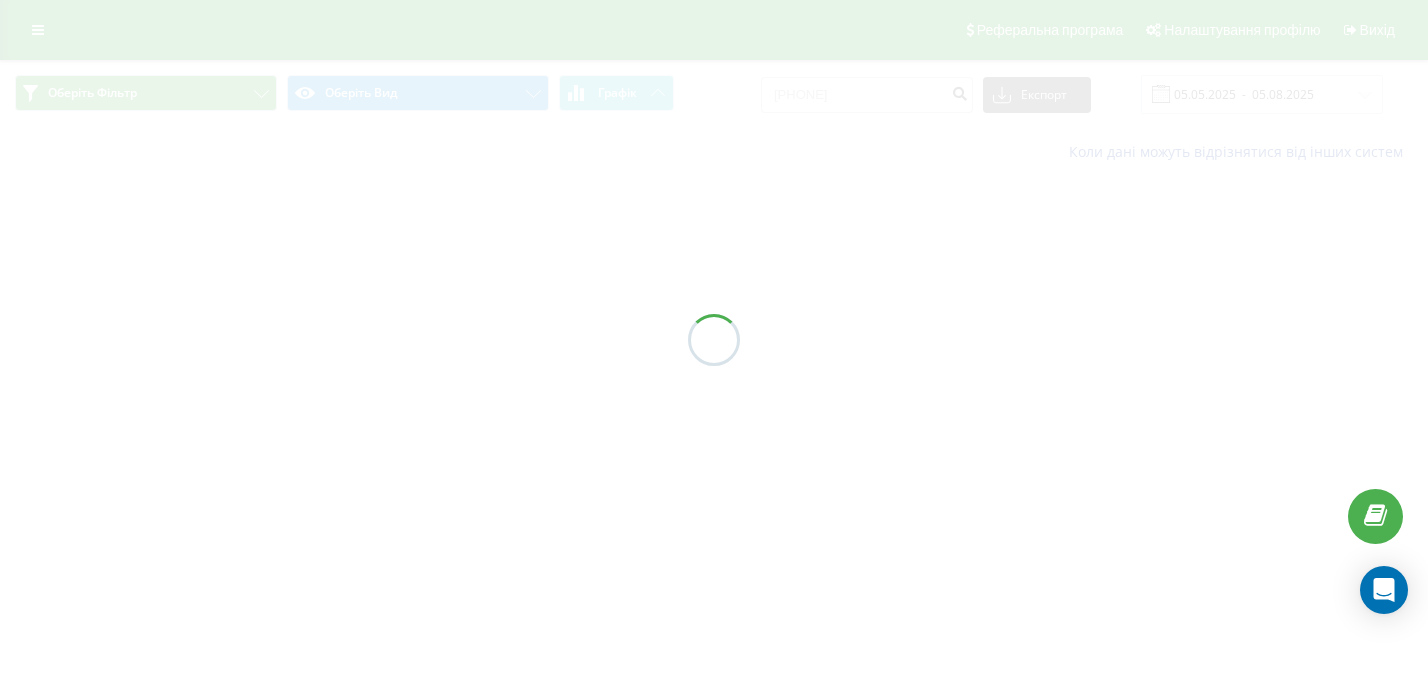scroll, scrollTop: 0, scrollLeft: 0, axis: both 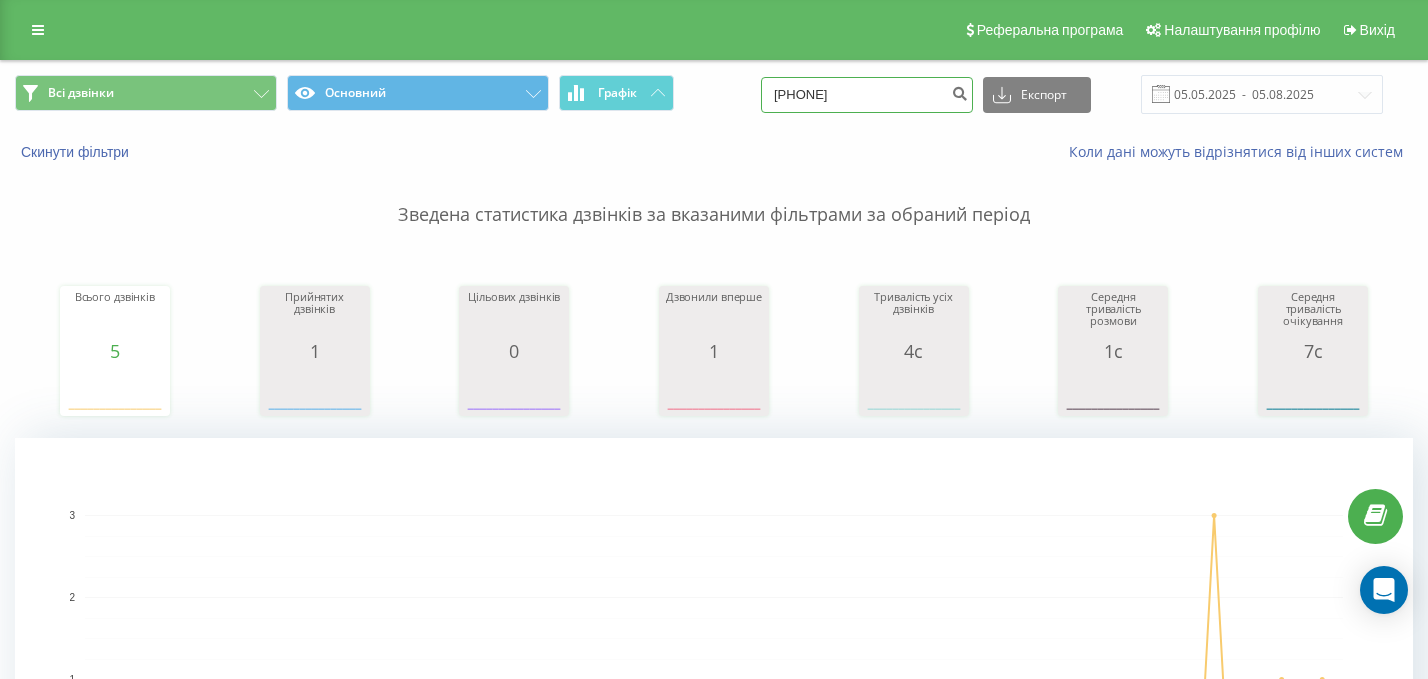 click on "0677547666" at bounding box center [867, 95] 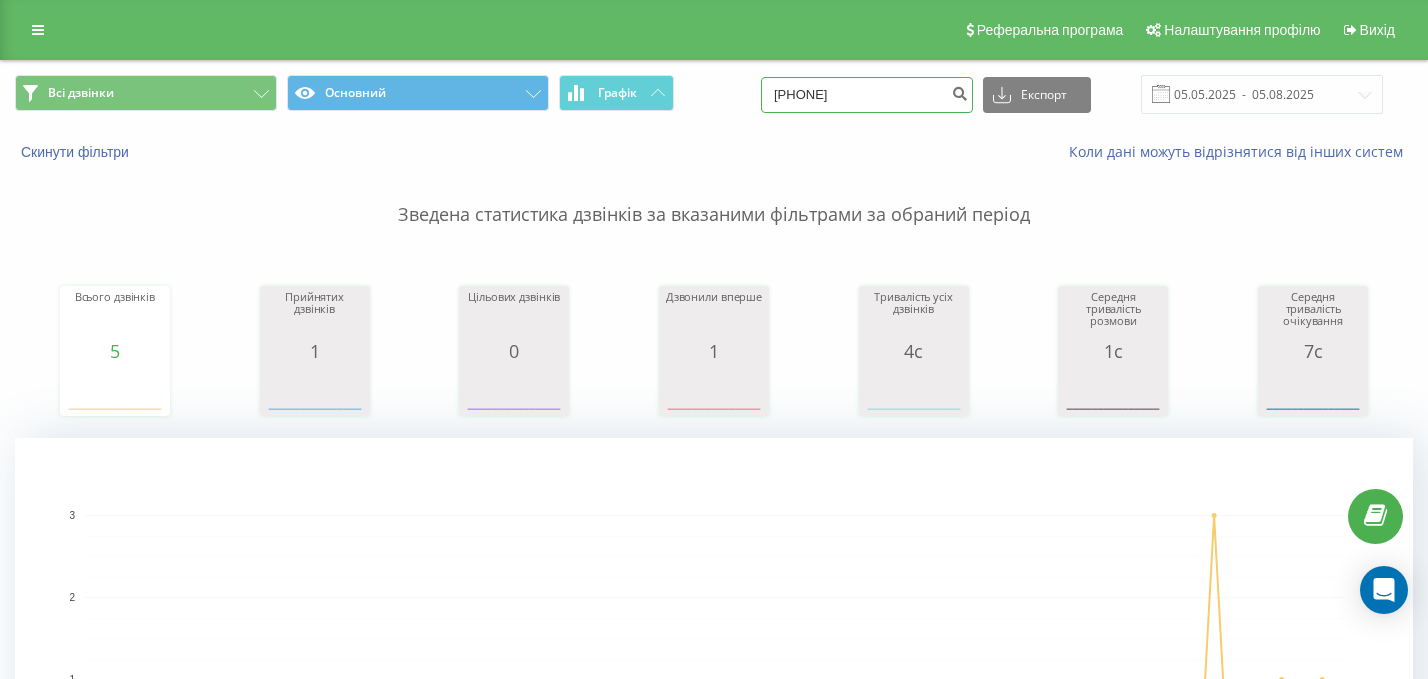 click on "0677547666" at bounding box center (867, 95) 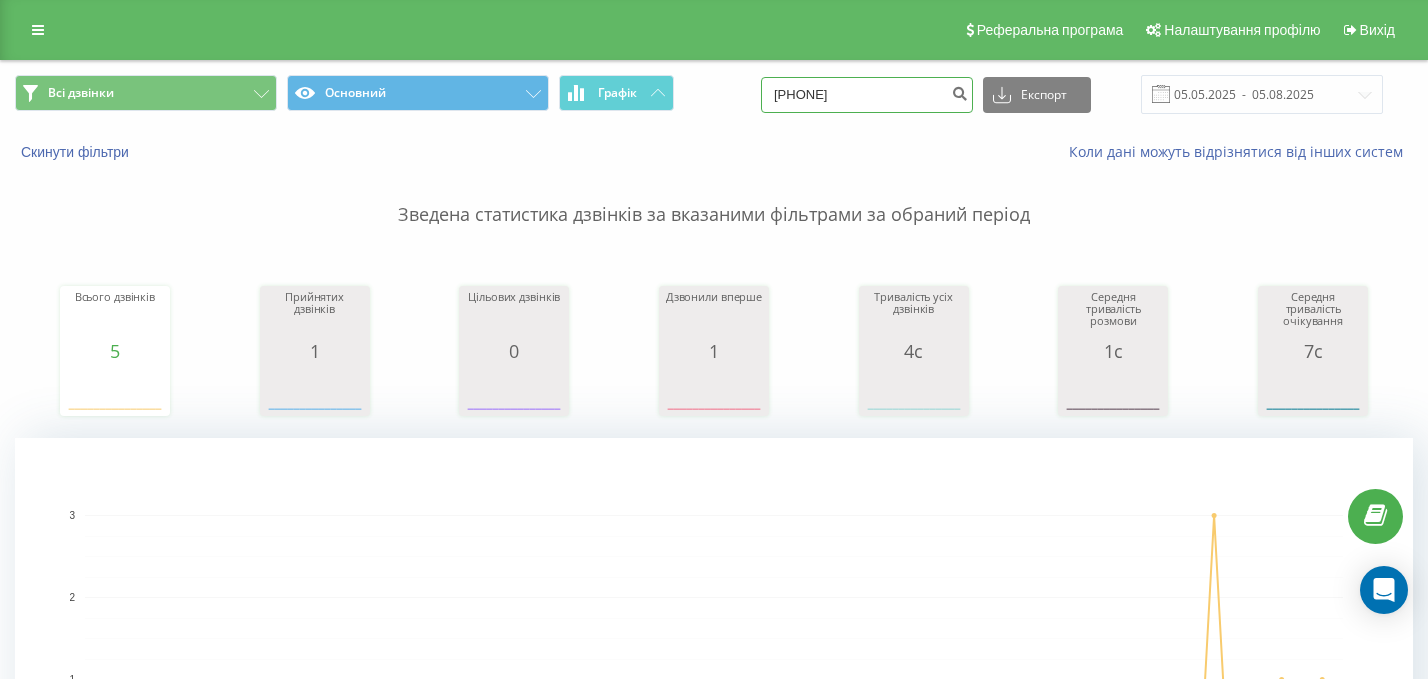 type on "0505464093" 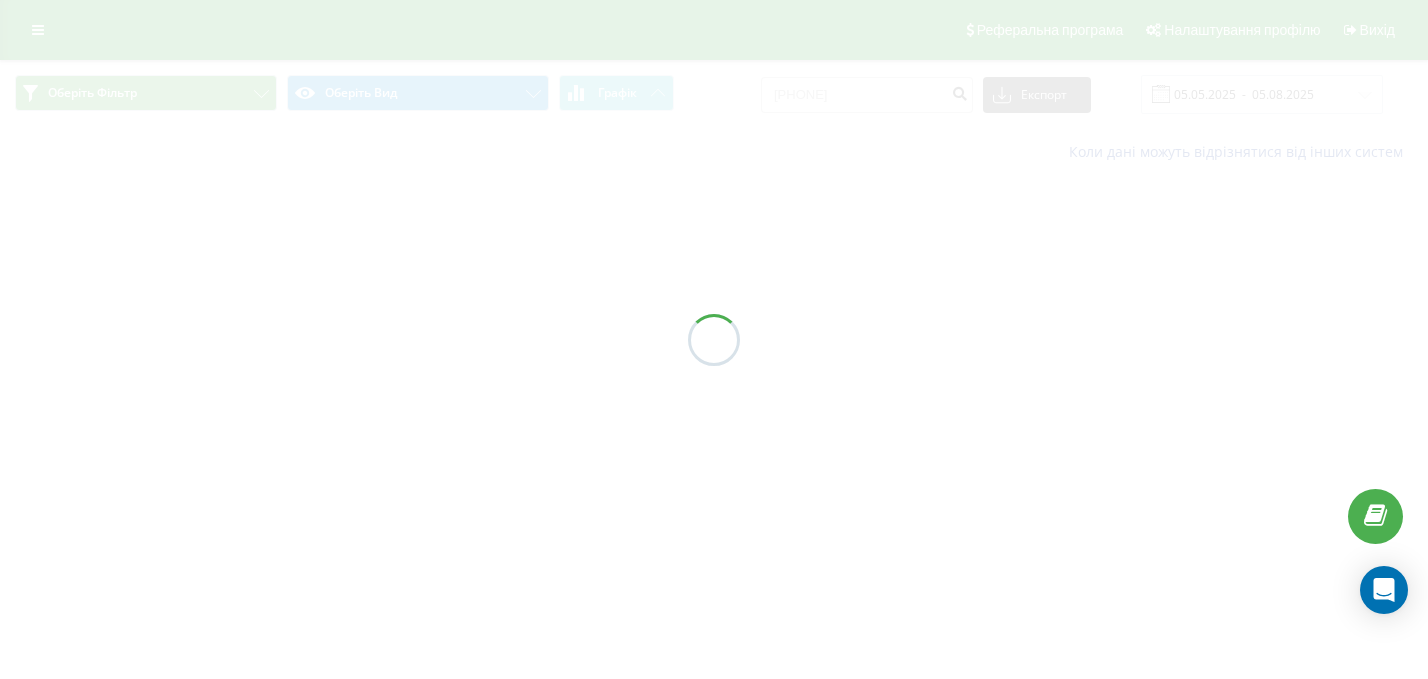 scroll, scrollTop: 0, scrollLeft: 0, axis: both 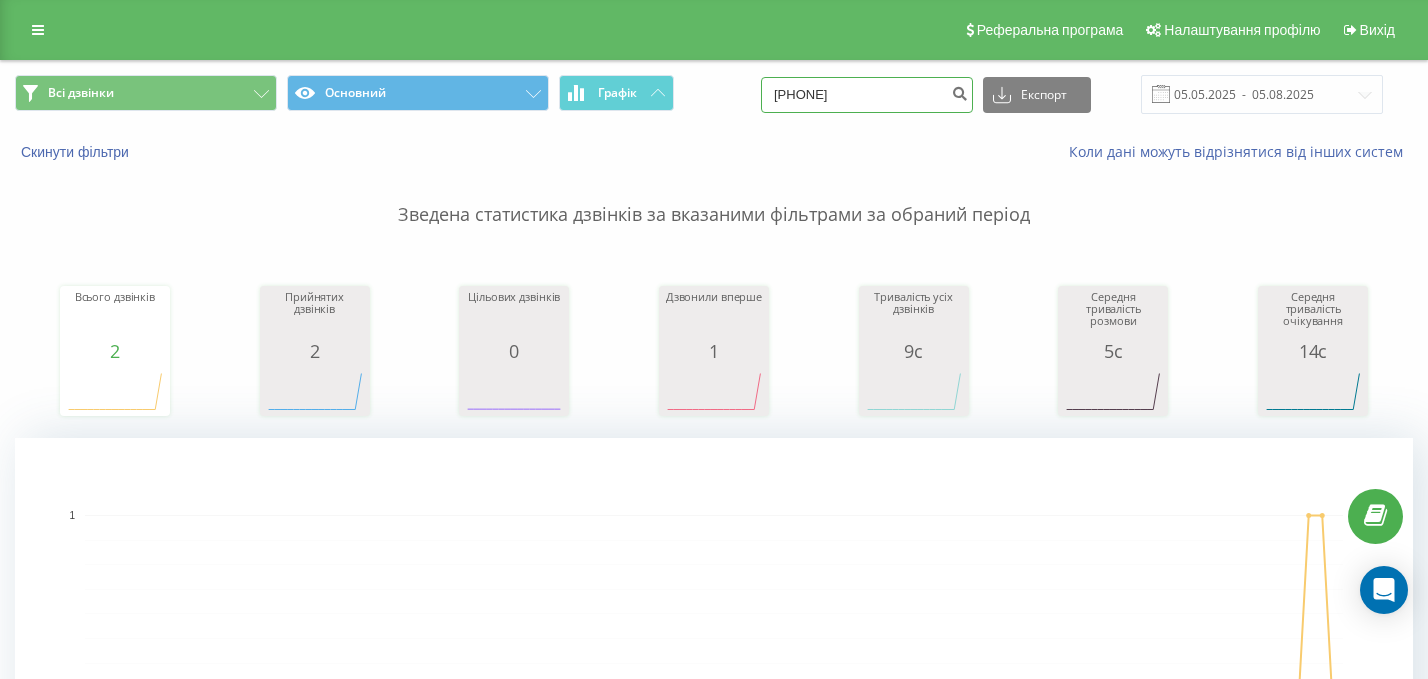 click on "0505464093" at bounding box center (867, 95) 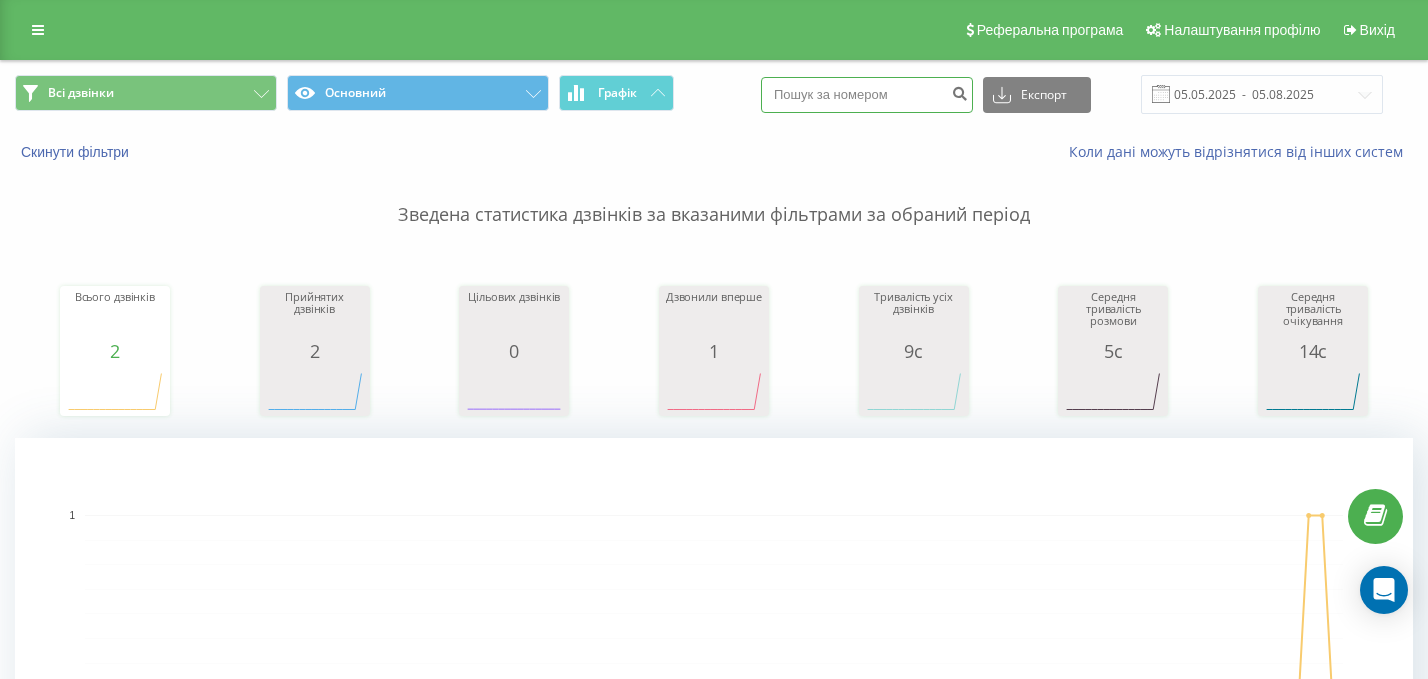 type 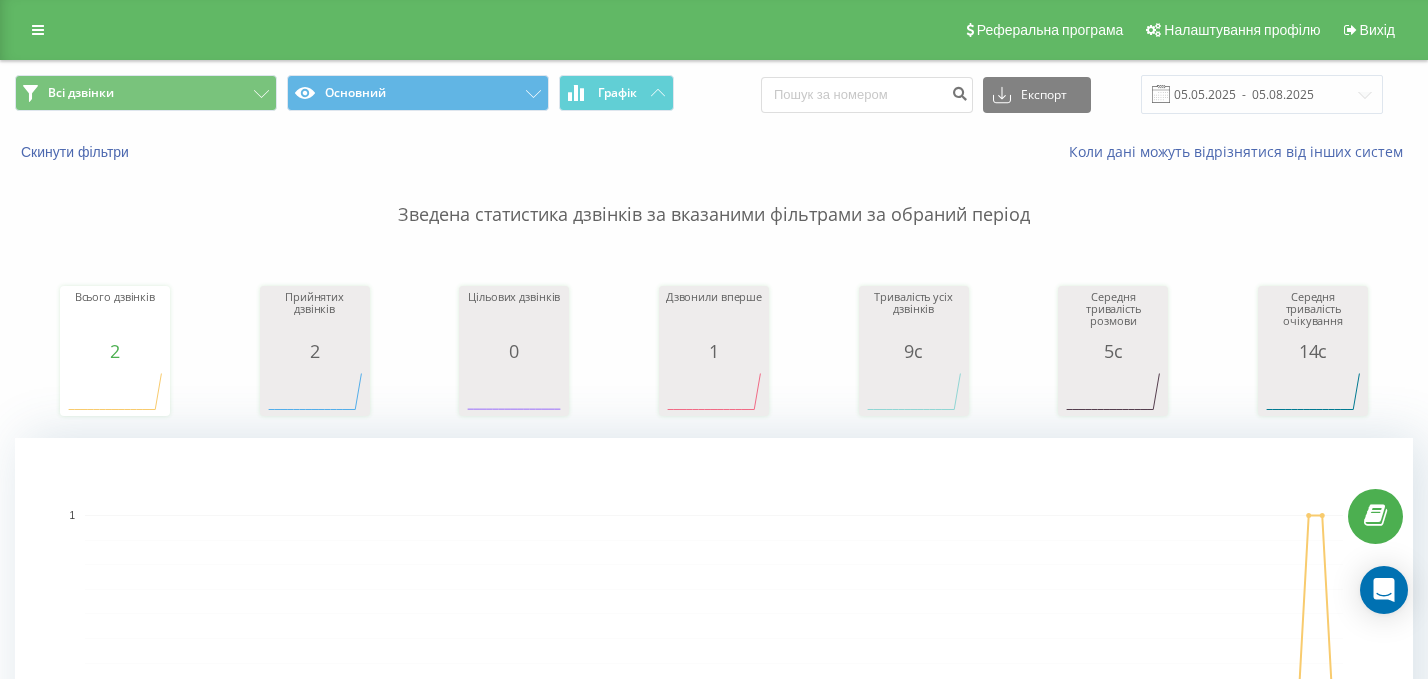 click on "Зведена статистика дзвінків за вказаними фільтрами за обраний період" at bounding box center (714, 195) 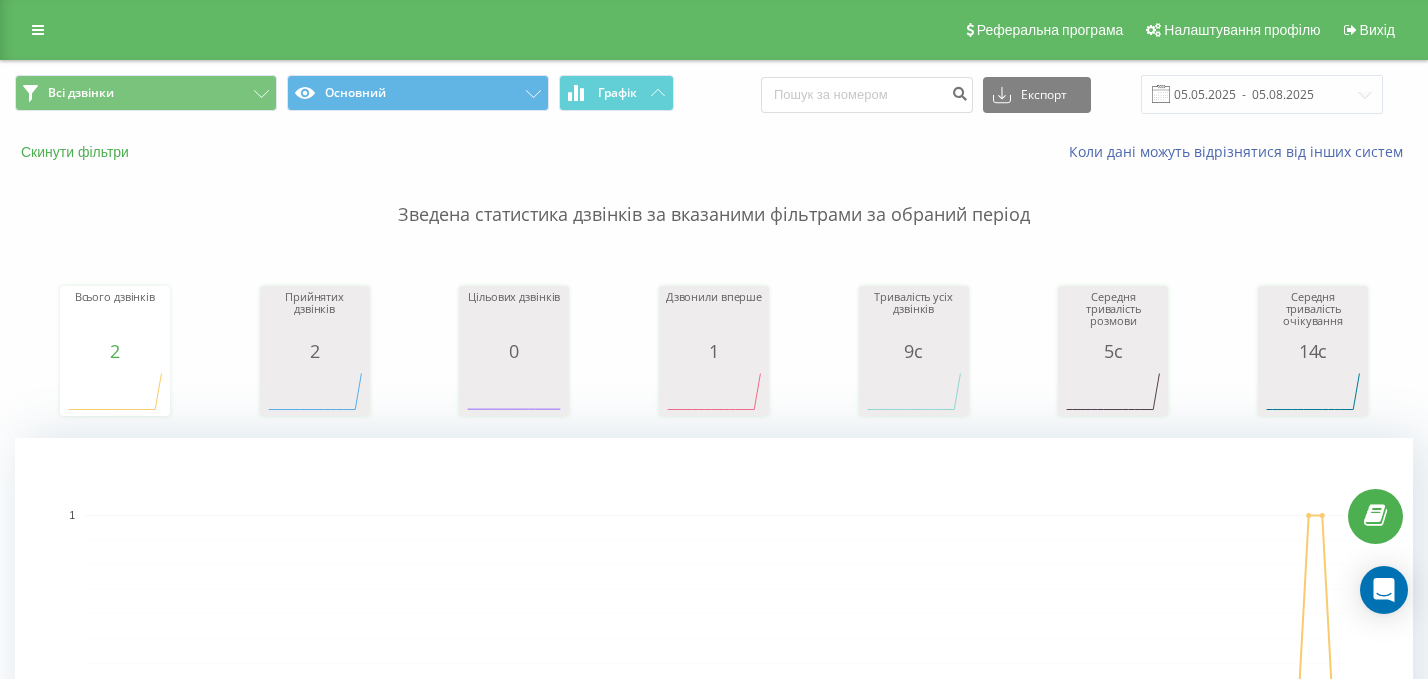 click on "Скинути фільтри" at bounding box center [77, 152] 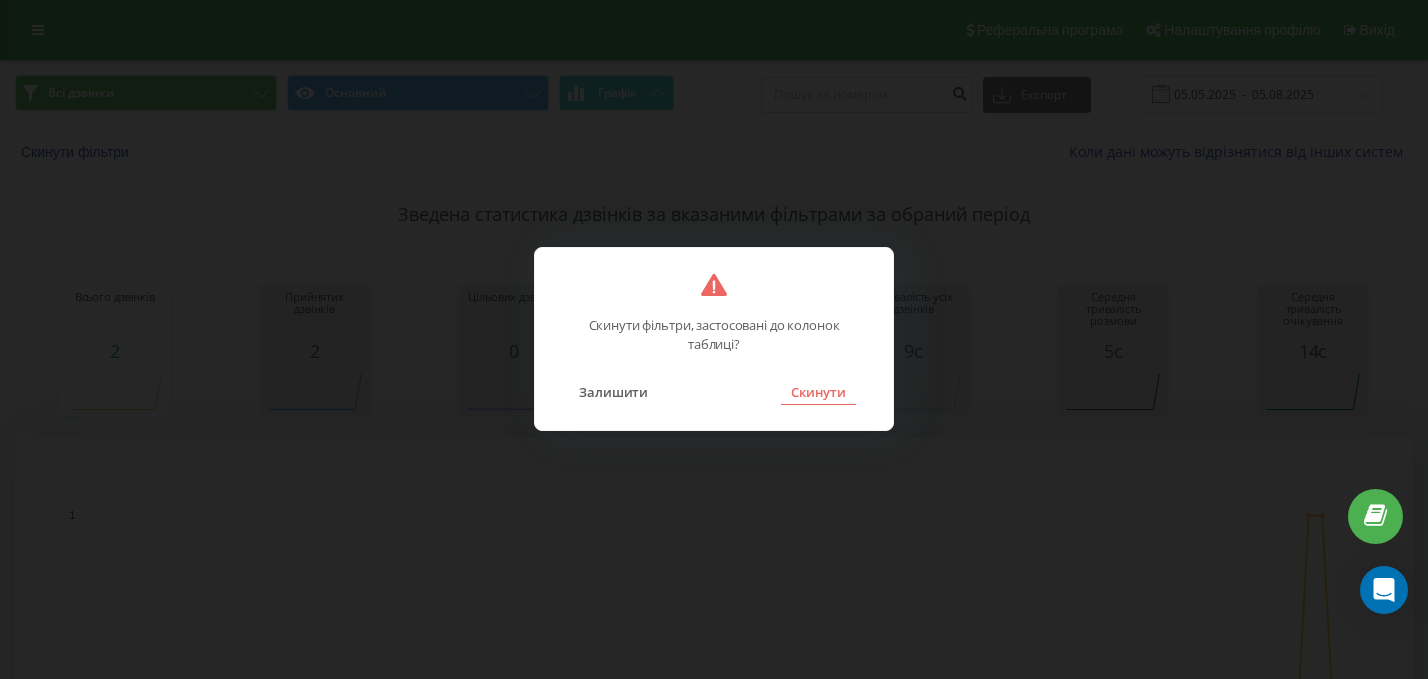 click on "Скинути" at bounding box center [818, 392] 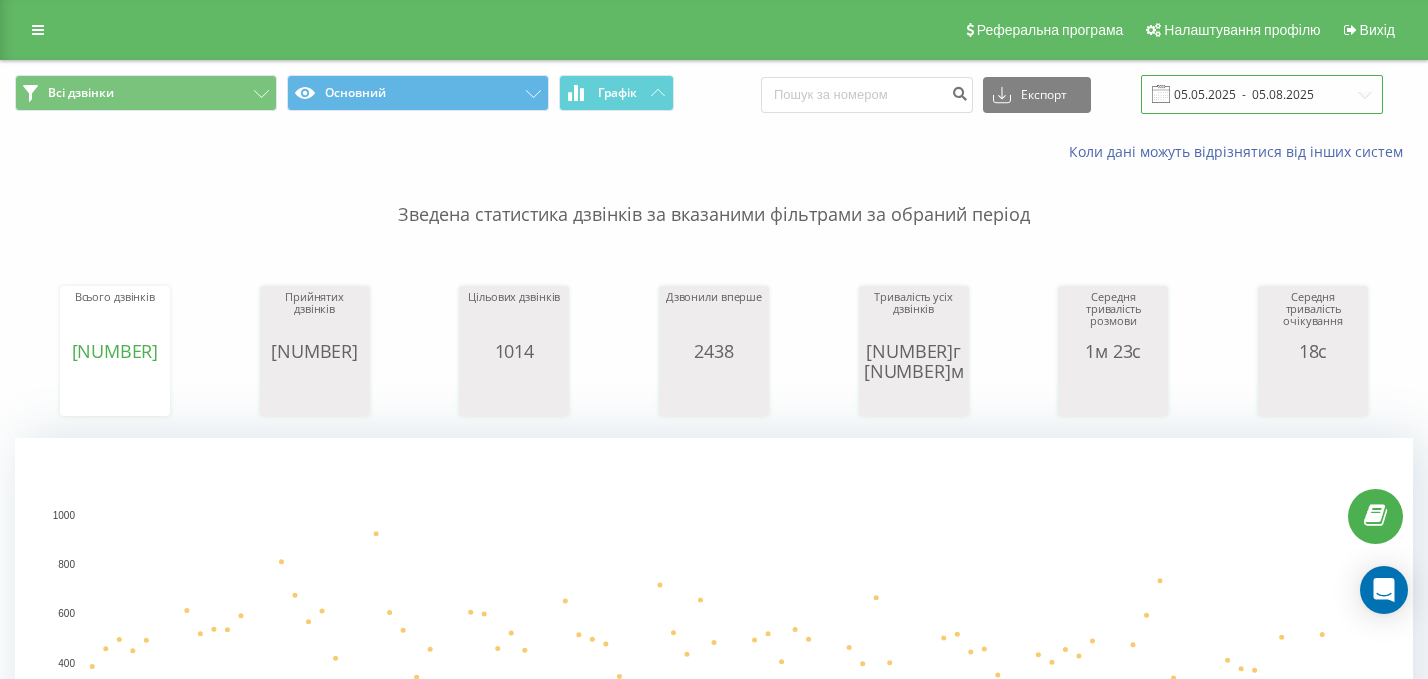 click on "05.05.2025  -  05.08.2025" at bounding box center (1262, 94) 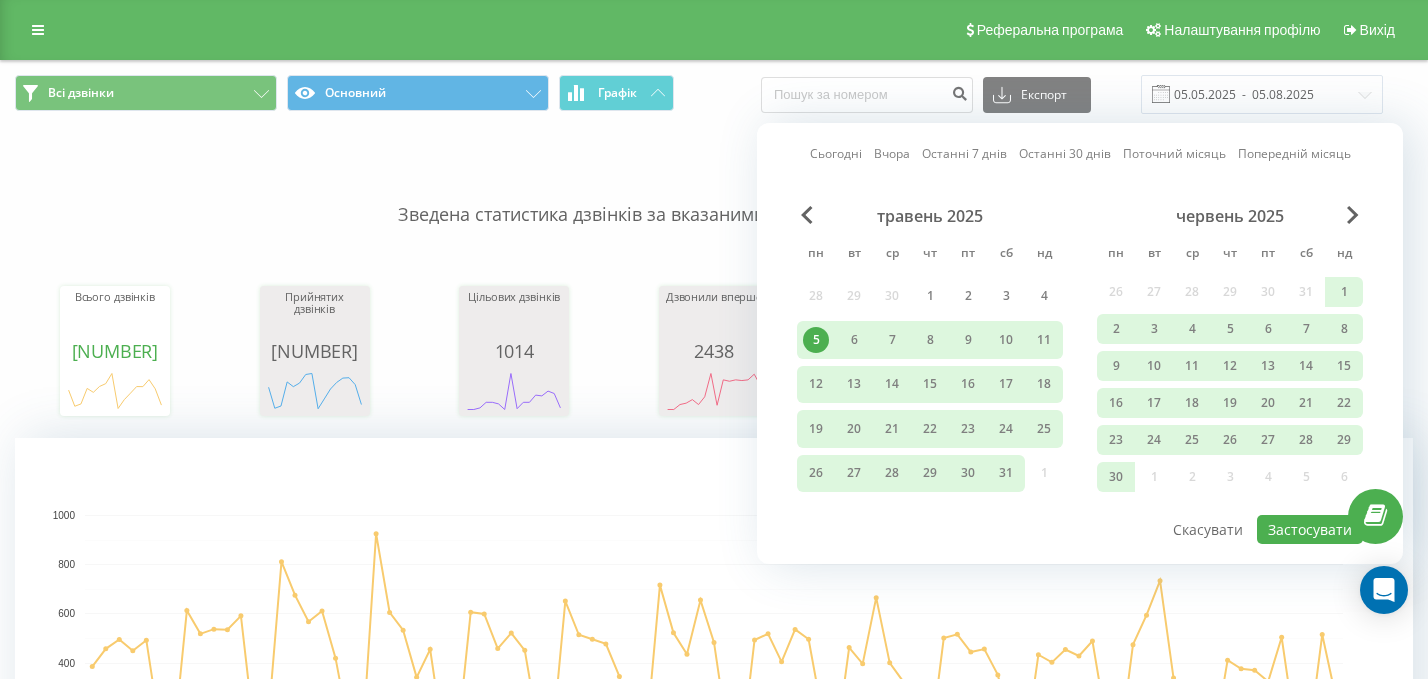 click on "Сьогодні" at bounding box center (836, 153) 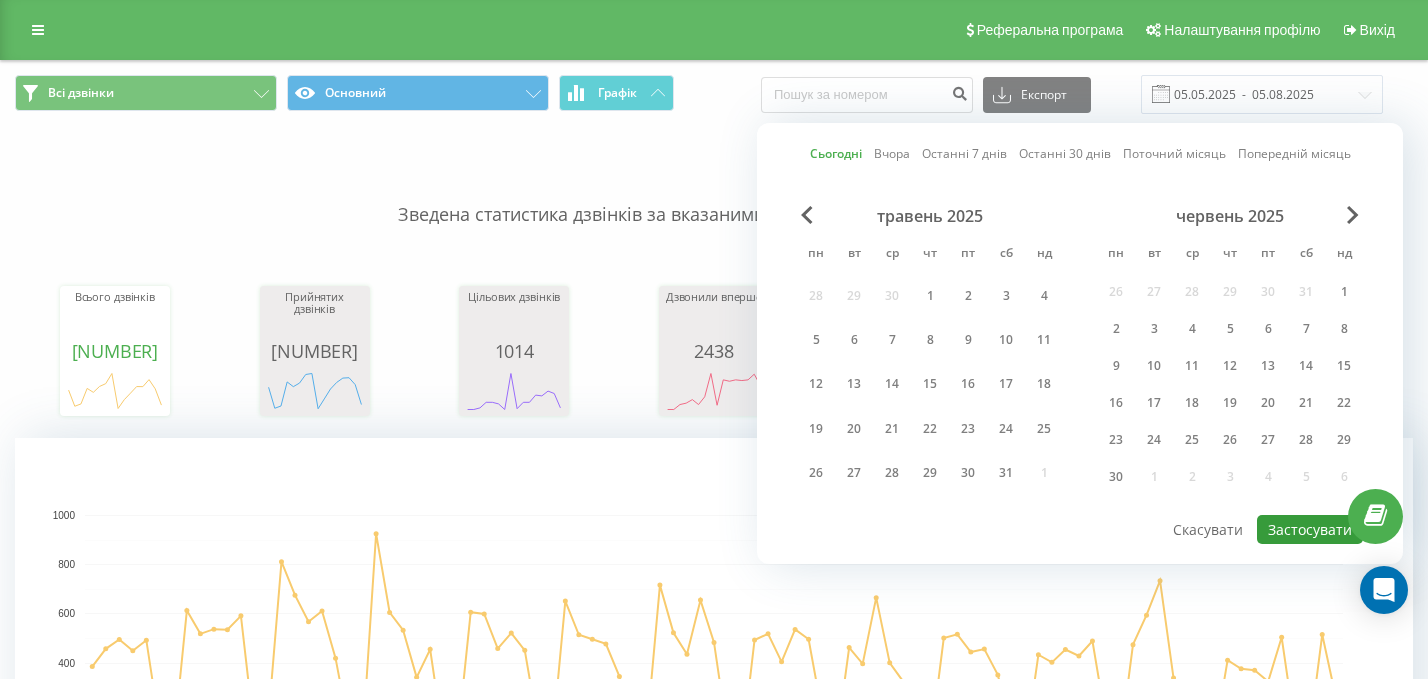 click on "Застосувати" at bounding box center (1310, 529) 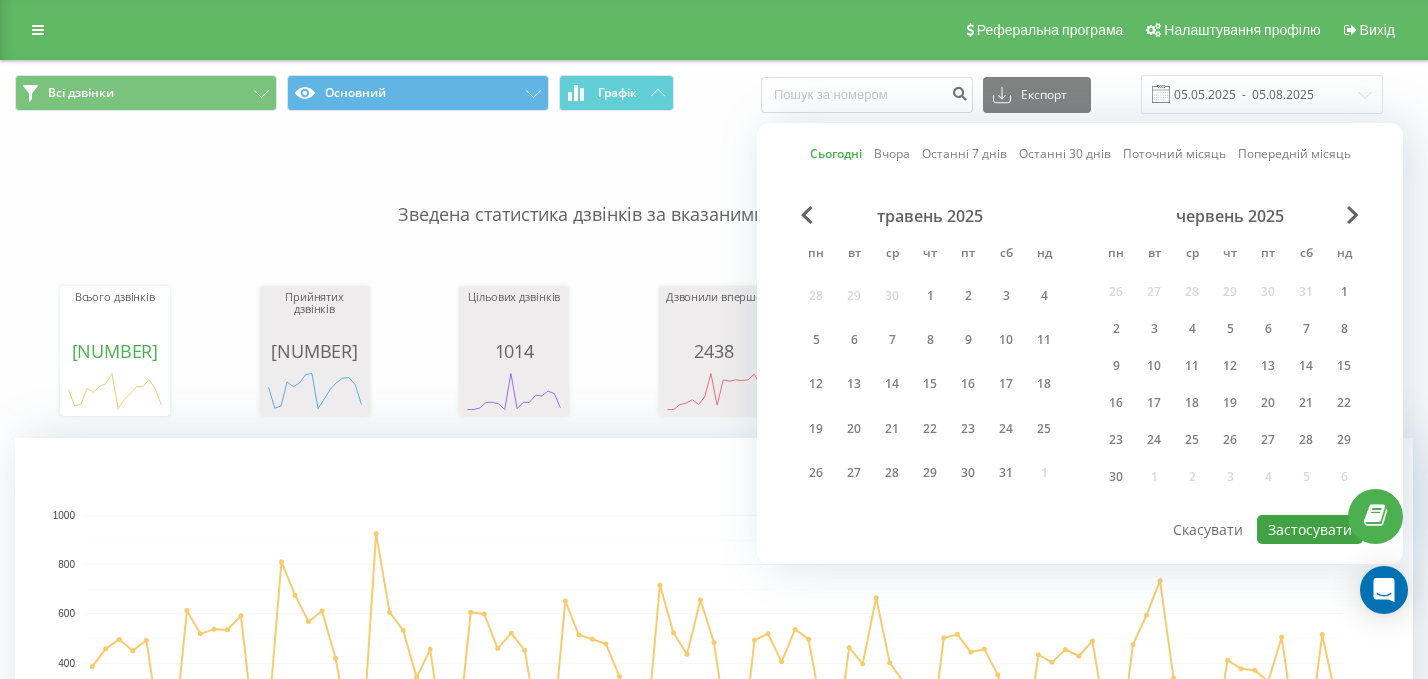 type on "05.08.2025  -  05.08.2025" 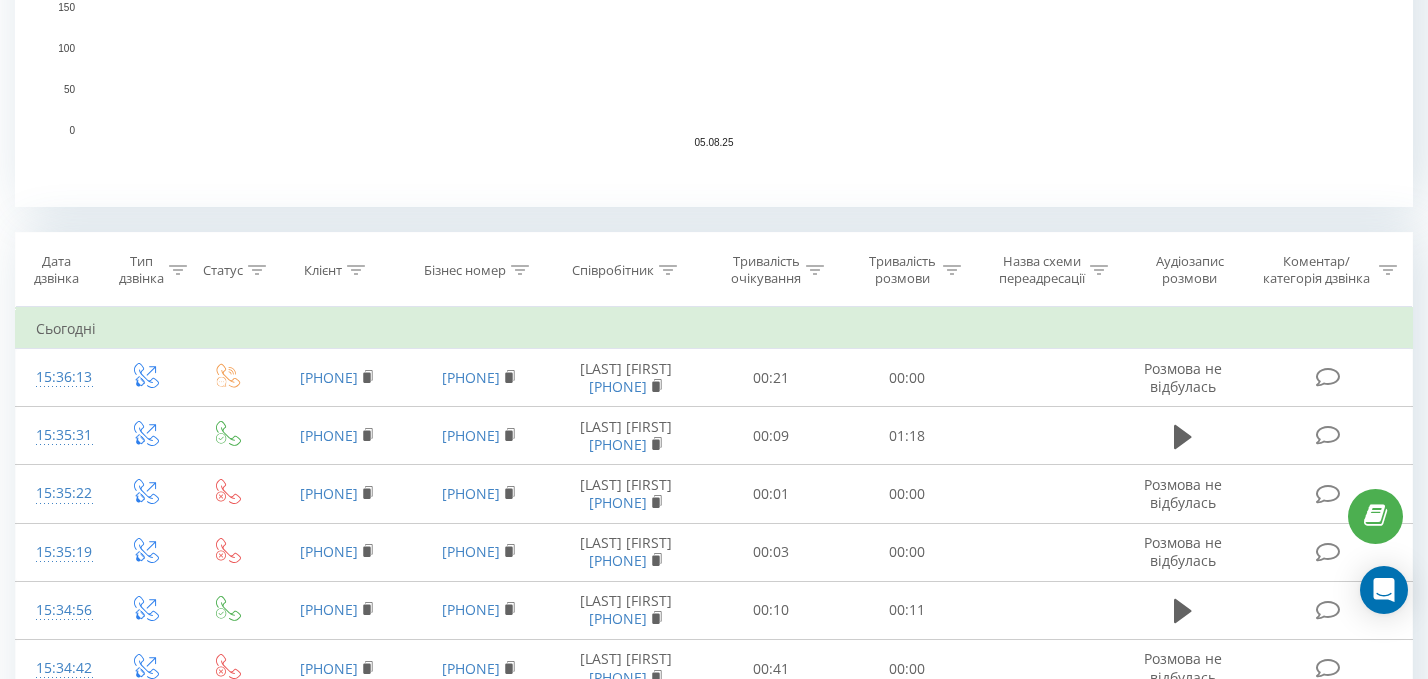 scroll, scrollTop: 652, scrollLeft: 0, axis: vertical 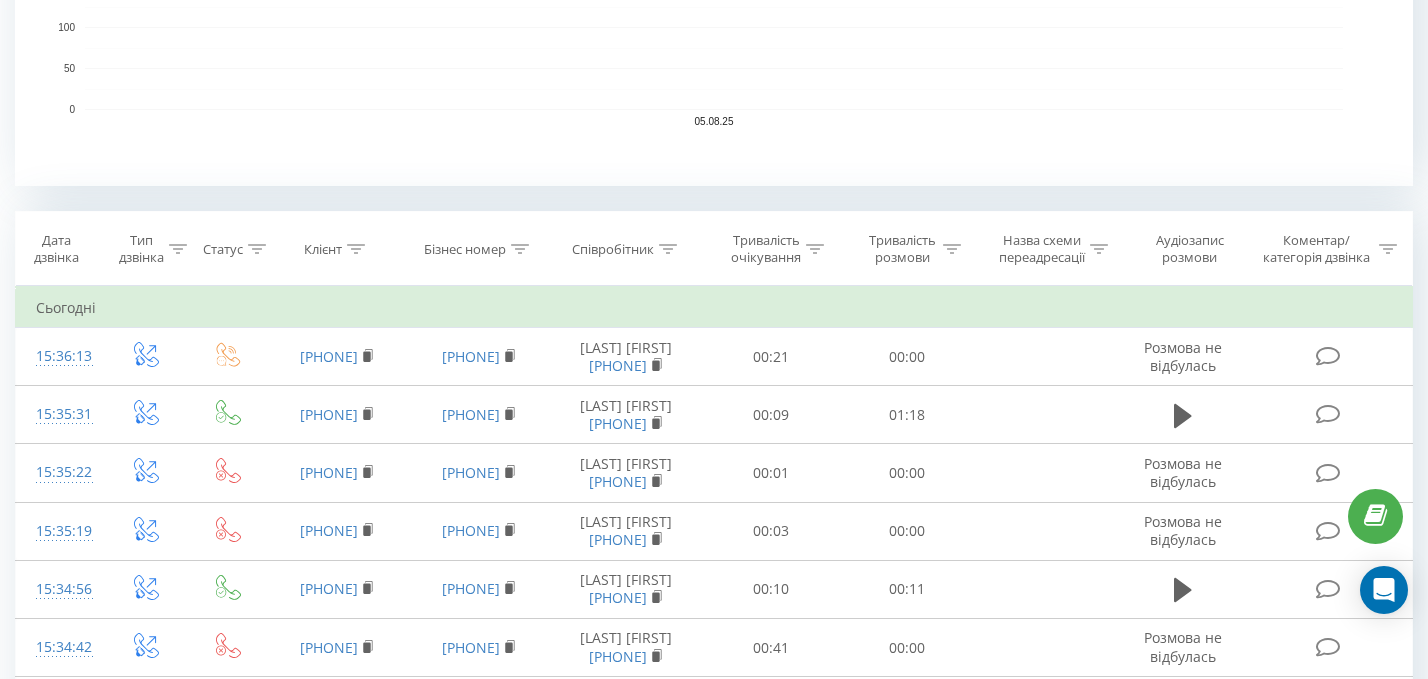 click 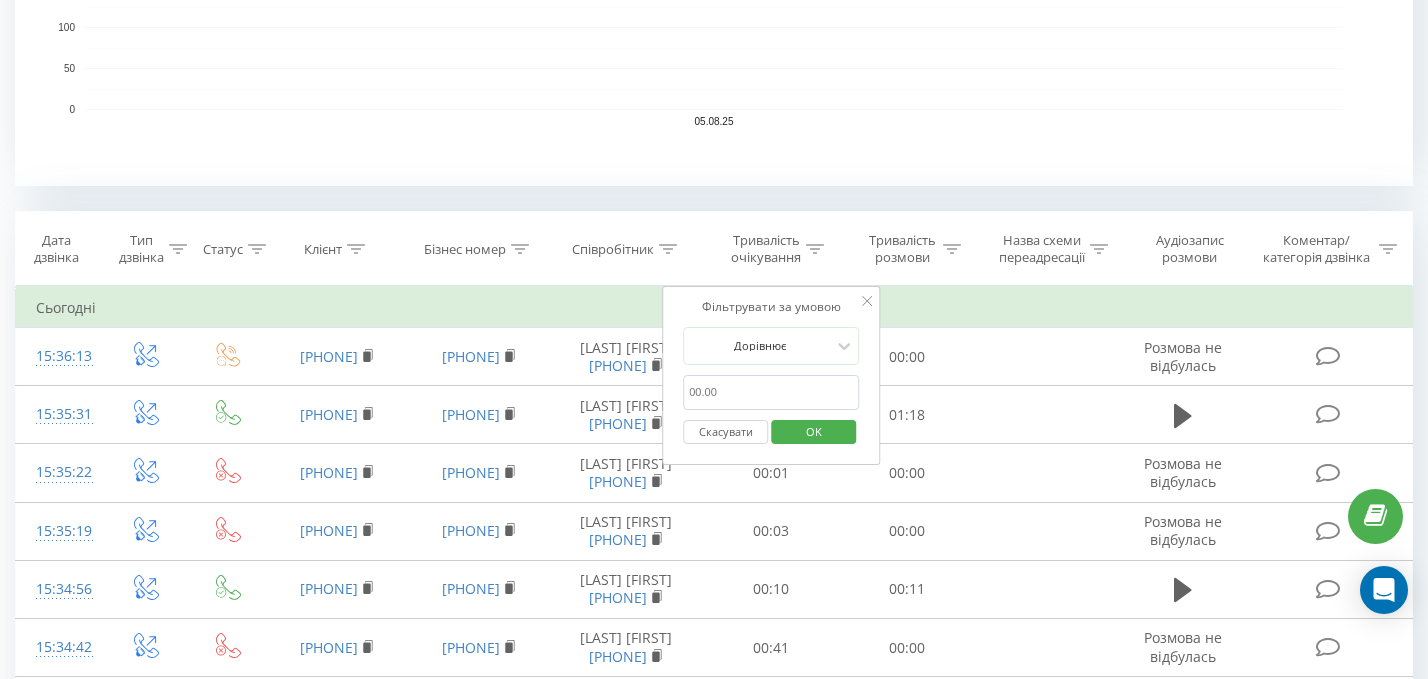 click at bounding box center (771, 392) 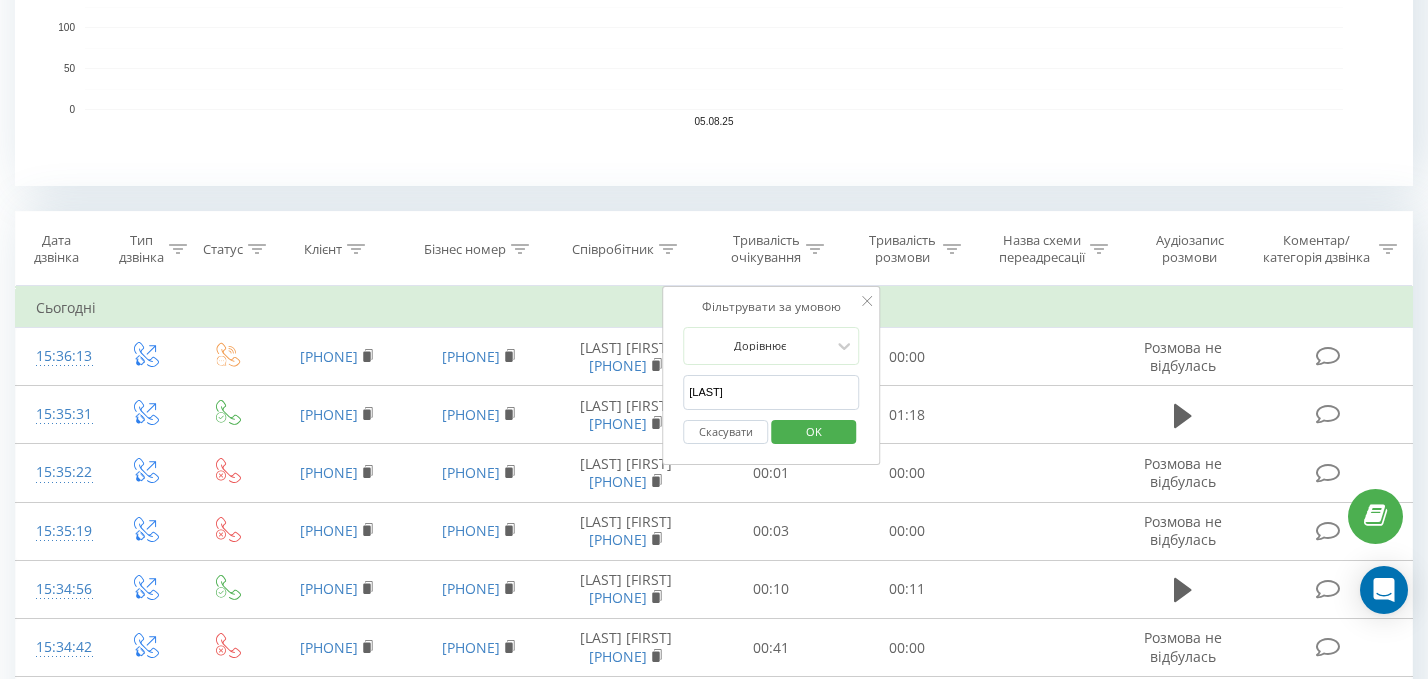 click on "OK" at bounding box center [814, 431] 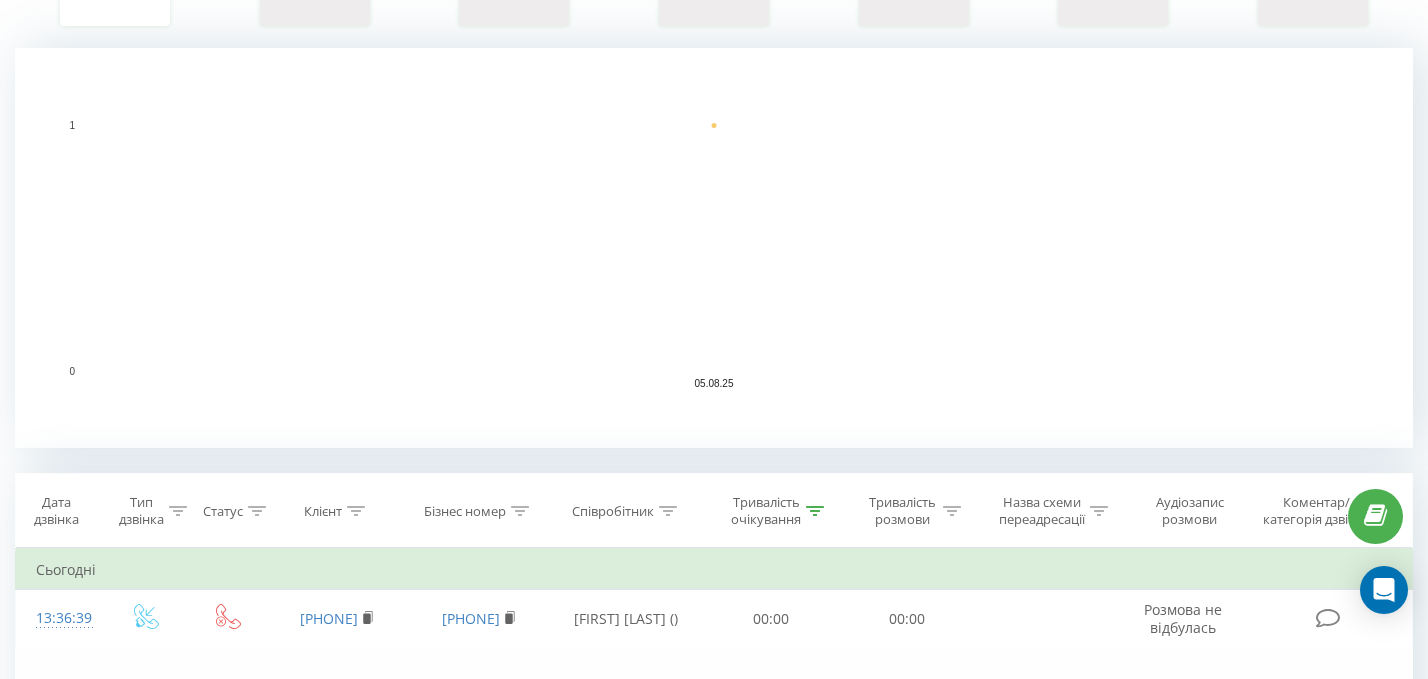 scroll, scrollTop: 451, scrollLeft: 0, axis: vertical 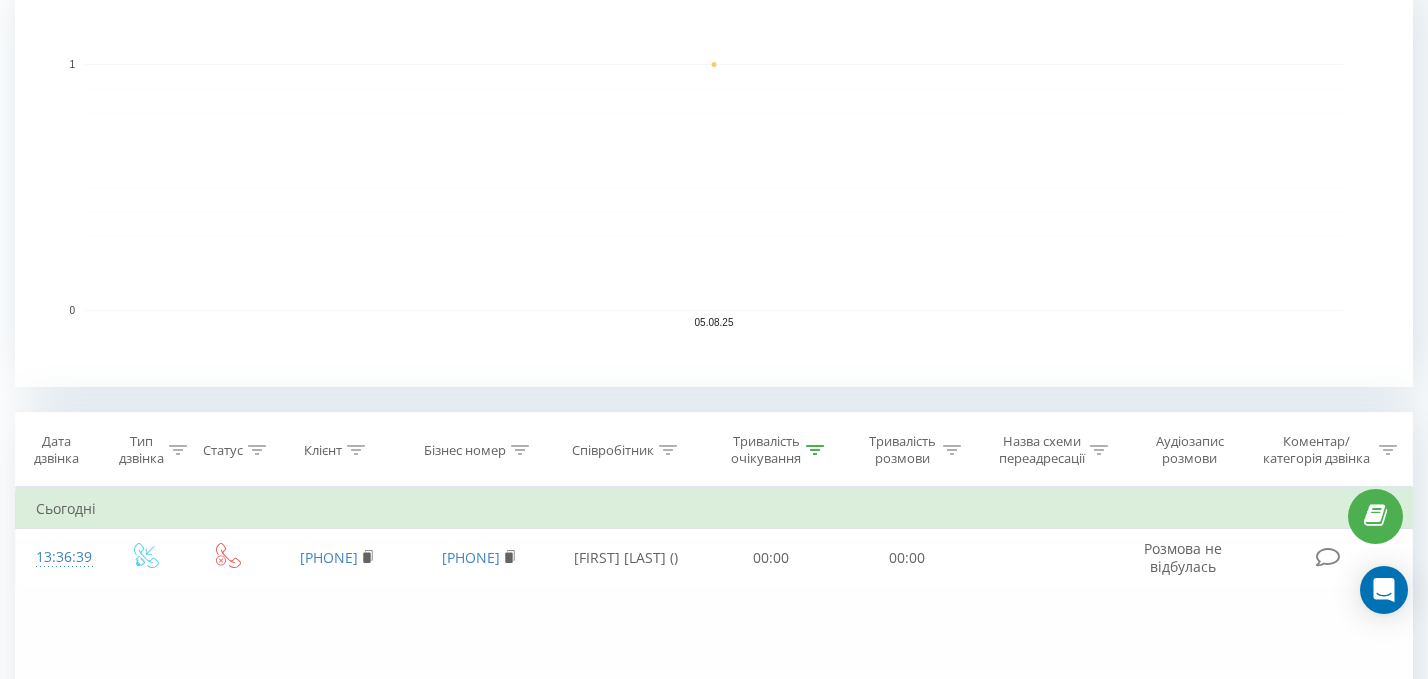 click 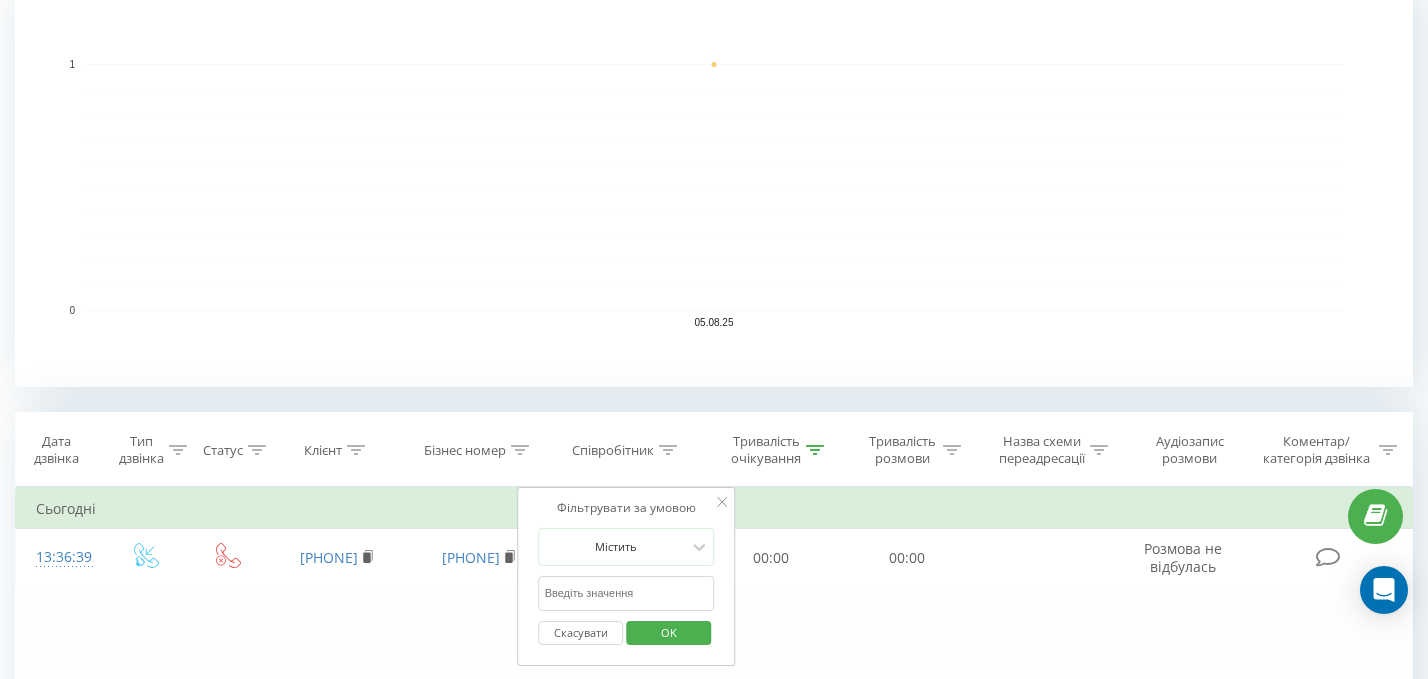 click at bounding box center [627, 593] 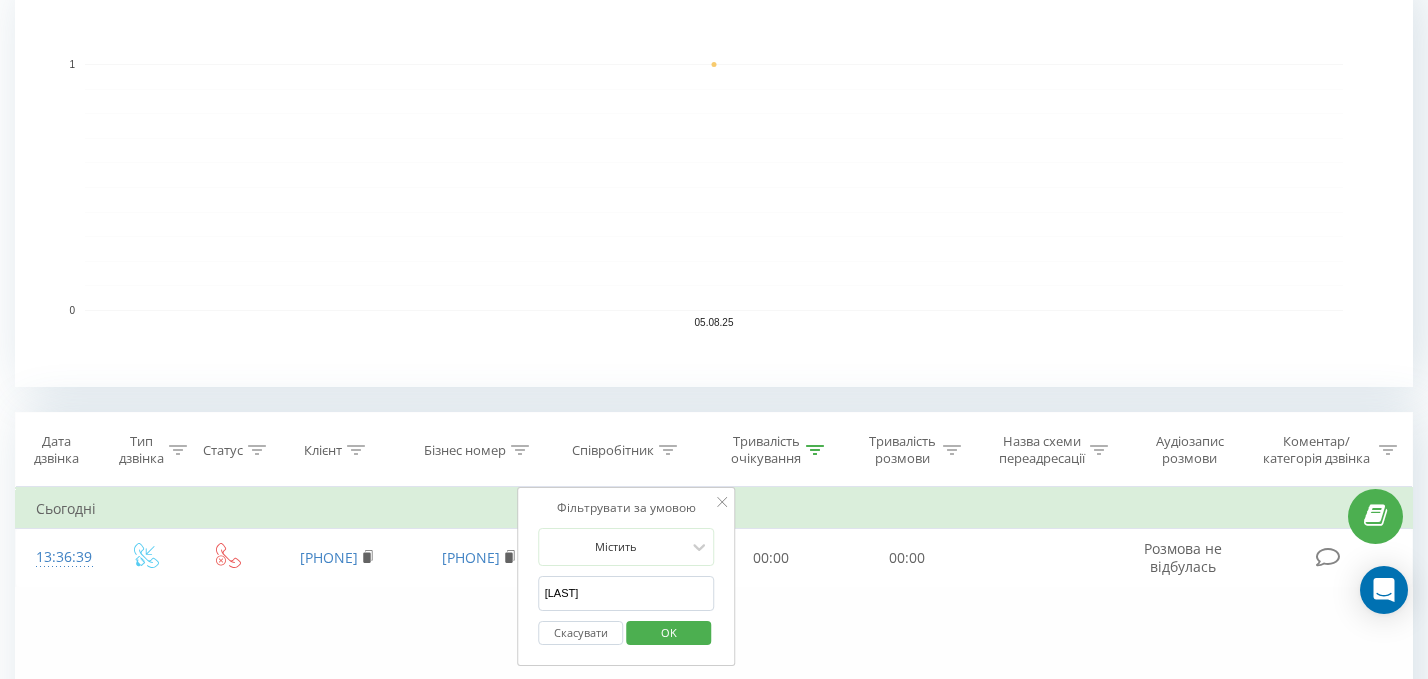click on "OK" at bounding box center [669, 632] 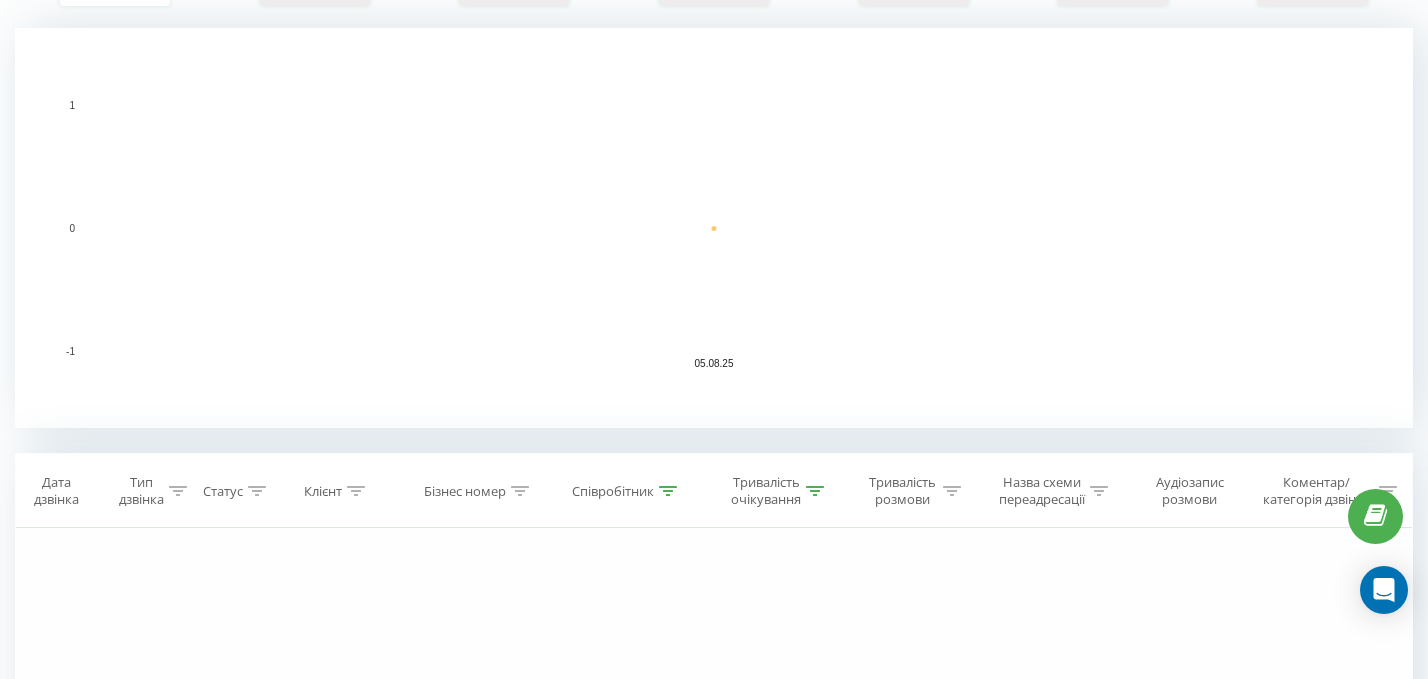 scroll, scrollTop: 412, scrollLeft: 0, axis: vertical 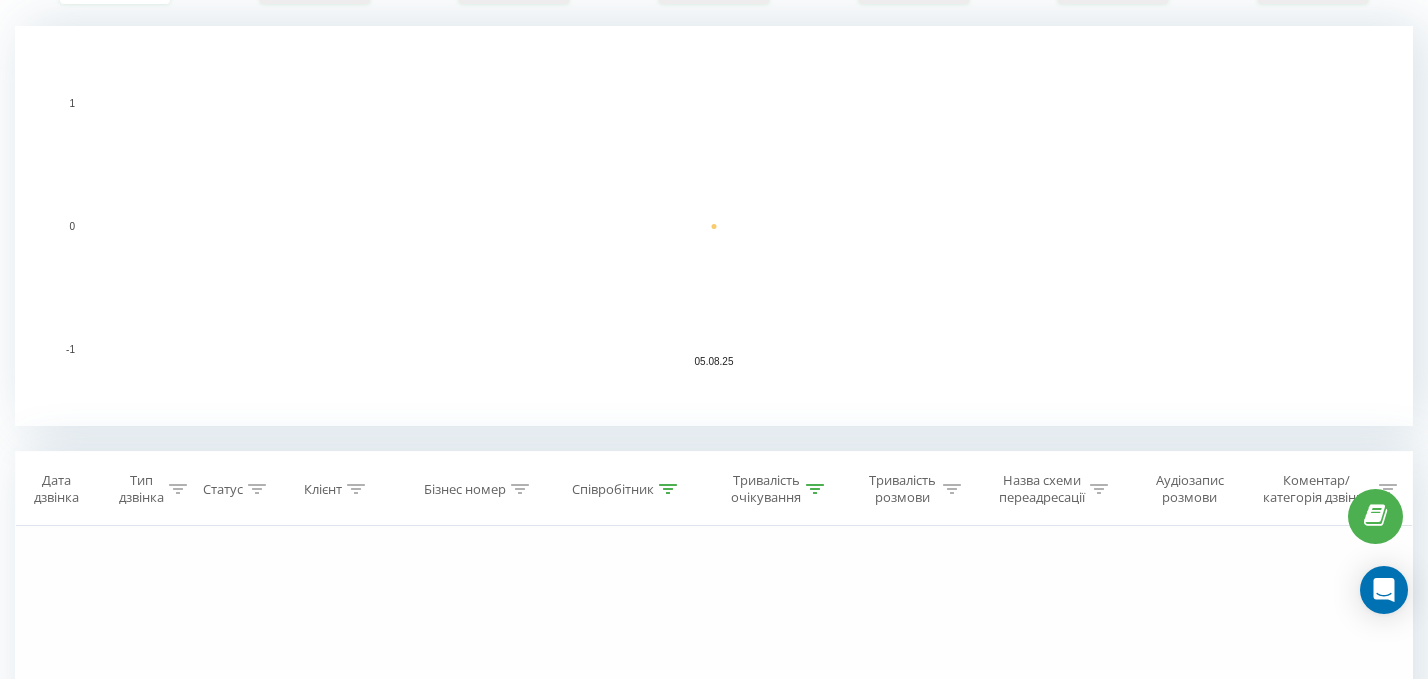 click 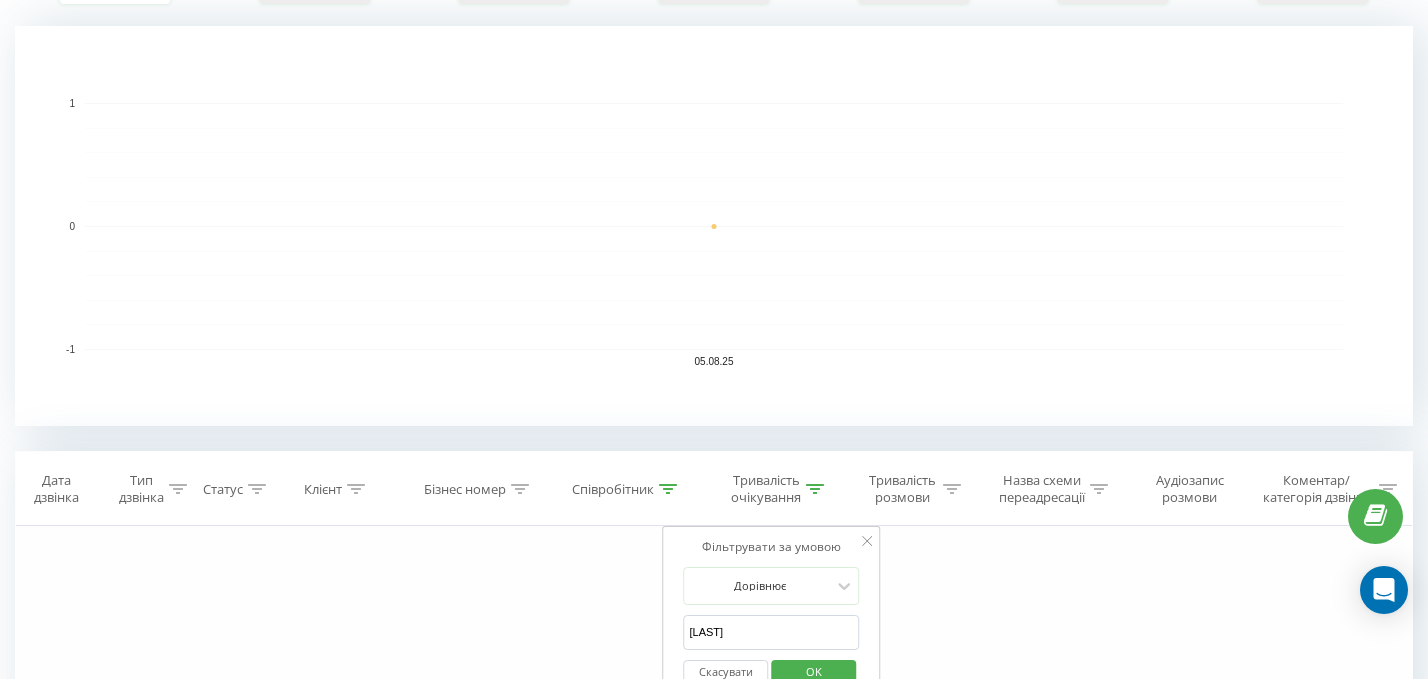click on "[LAST]" at bounding box center [772, 632] 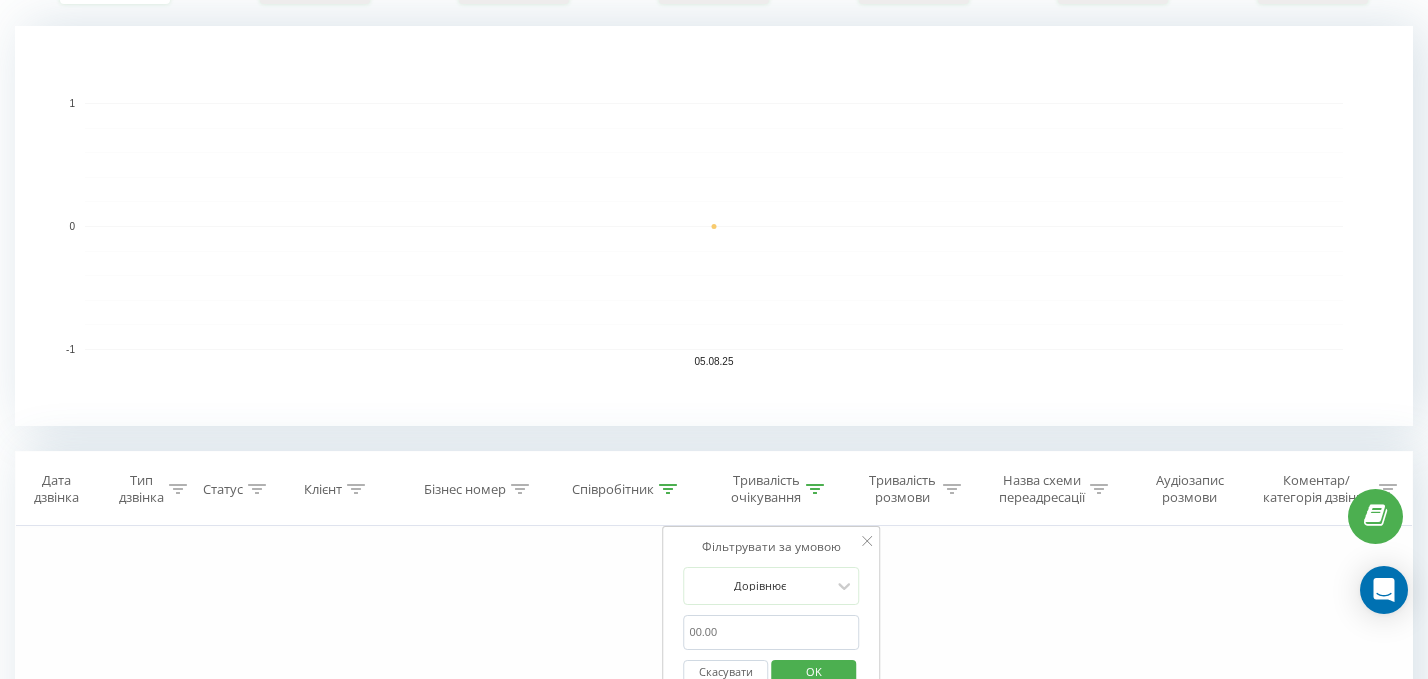 click on "OK" at bounding box center [814, 671] 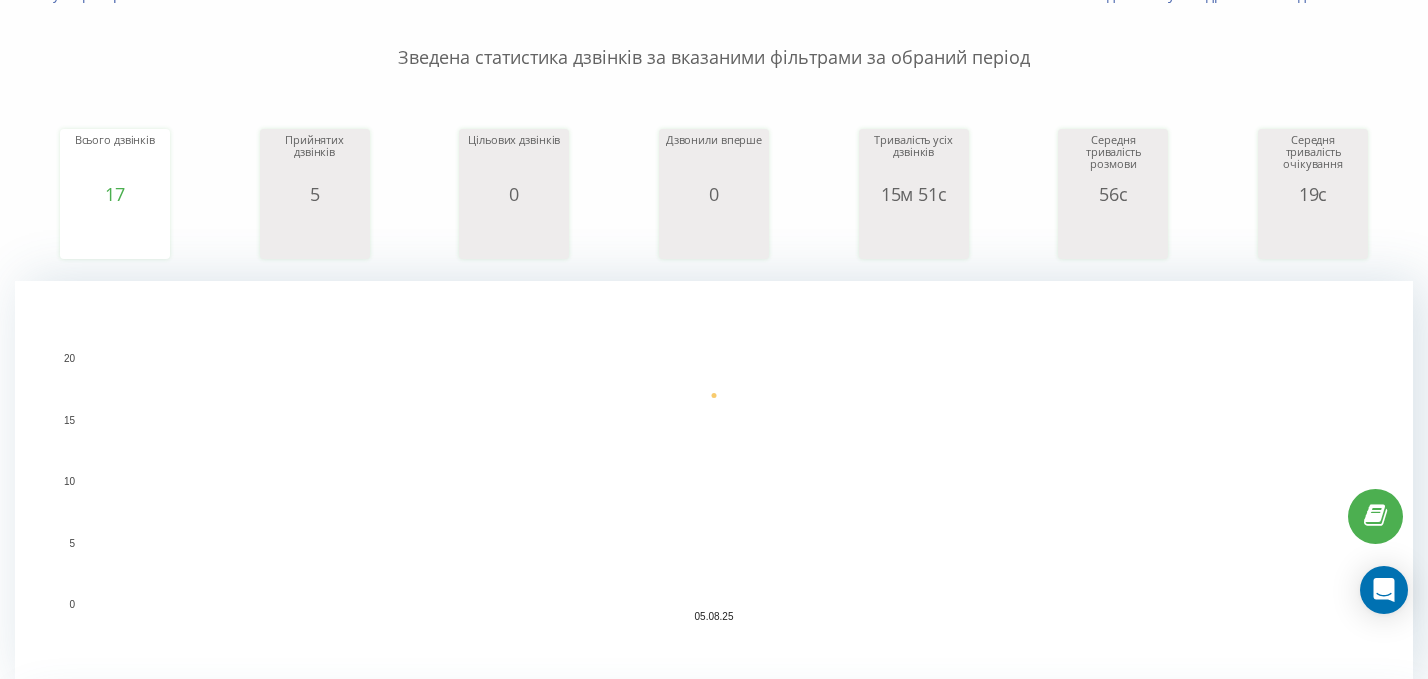 scroll, scrollTop: 0, scrollLeft: 0, axis: both 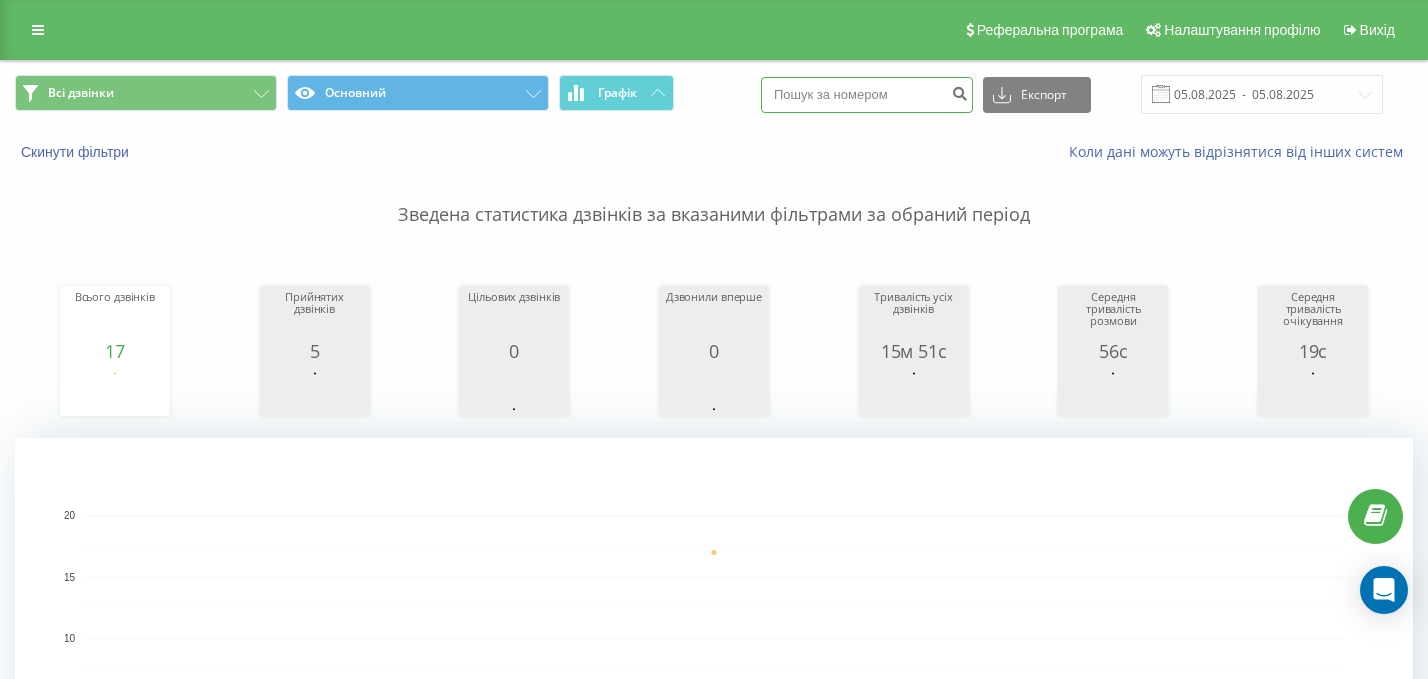 click at bounding box center [867, 95] 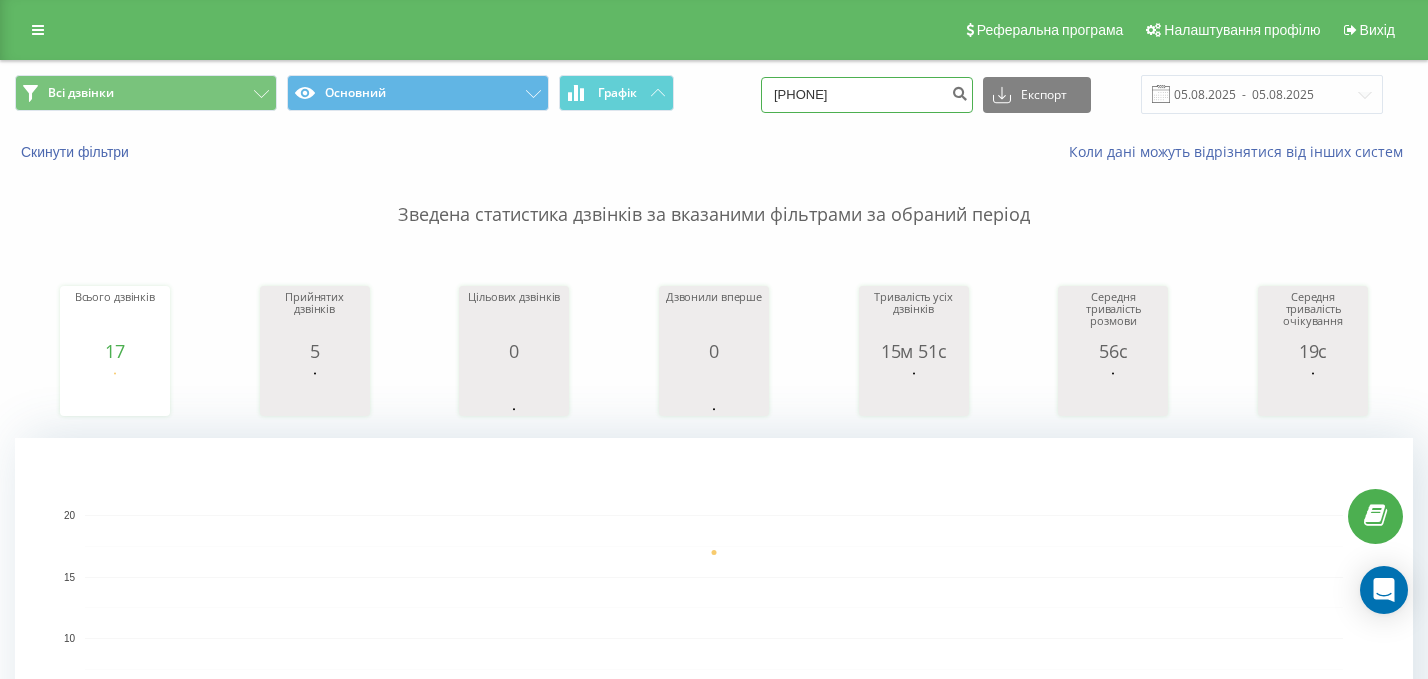 type on "[PHONE]" 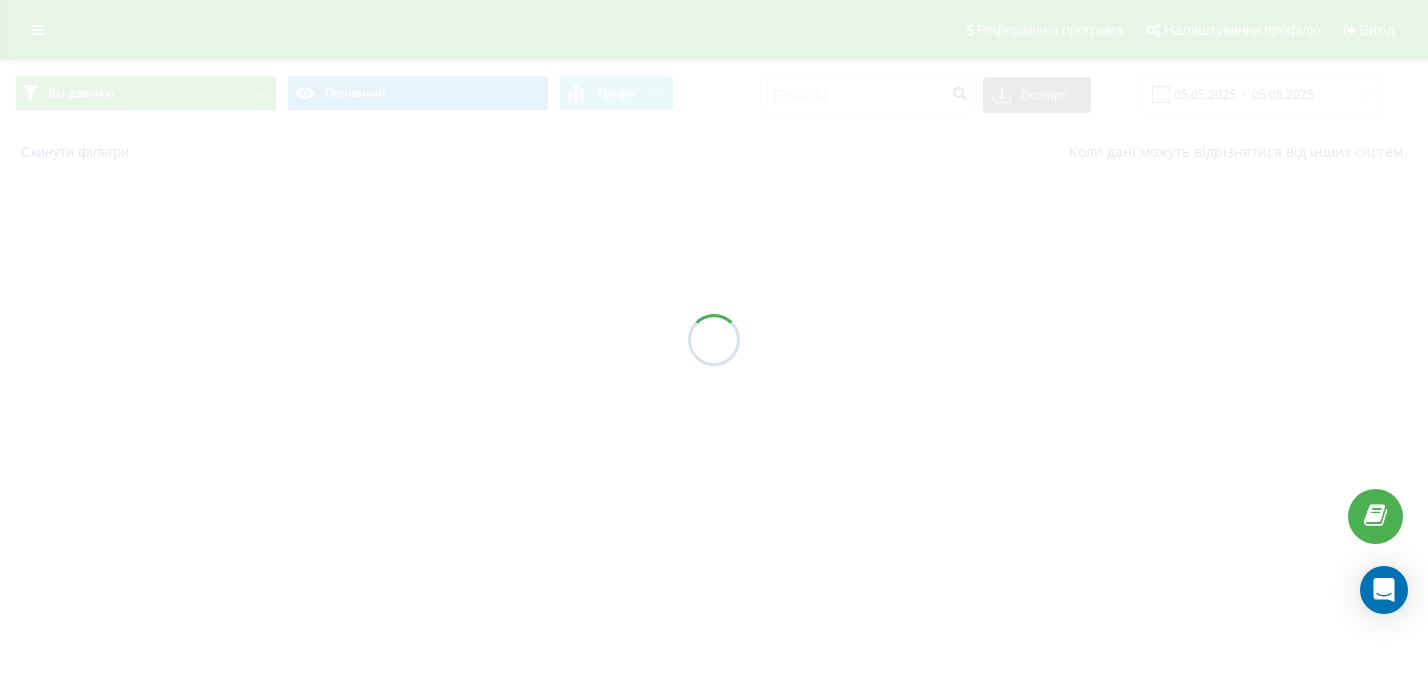 scroll, scrollTop: 0, scrollLeft: 0, axis: both 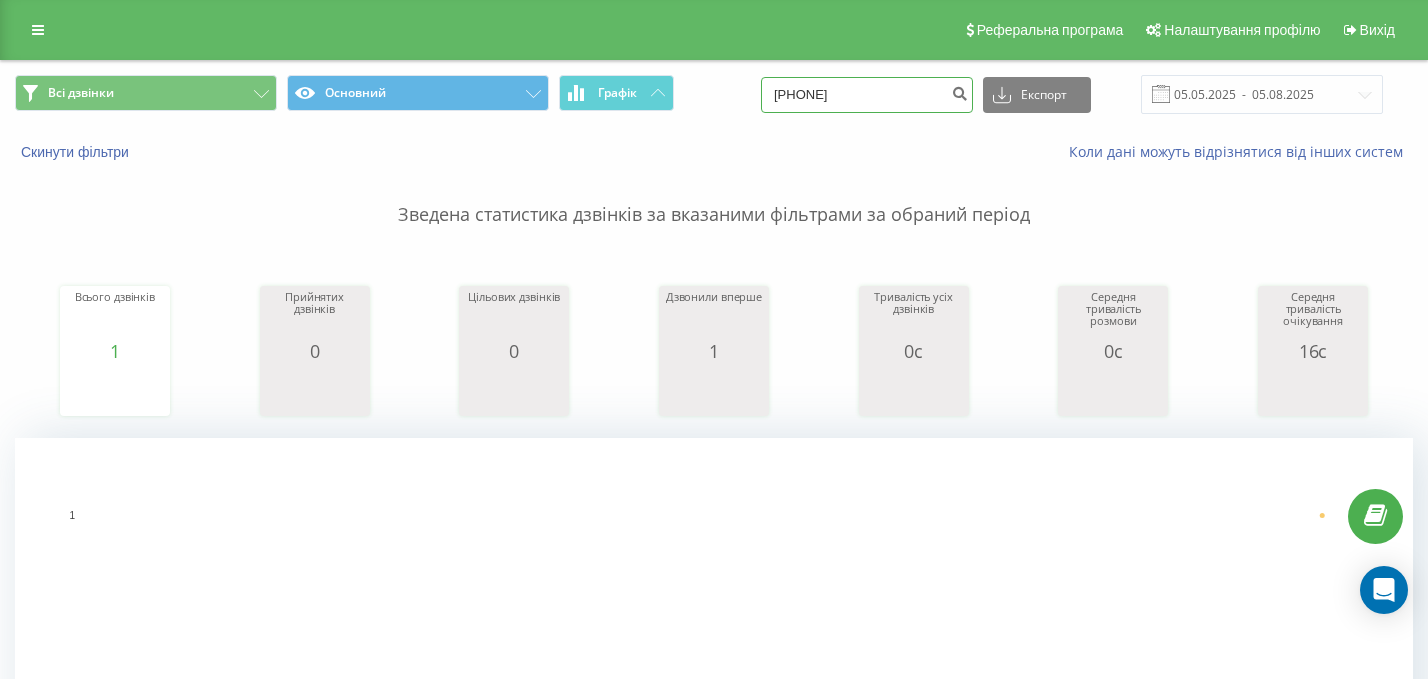 click on "[PHONE]" at bounding box center [867, 95] 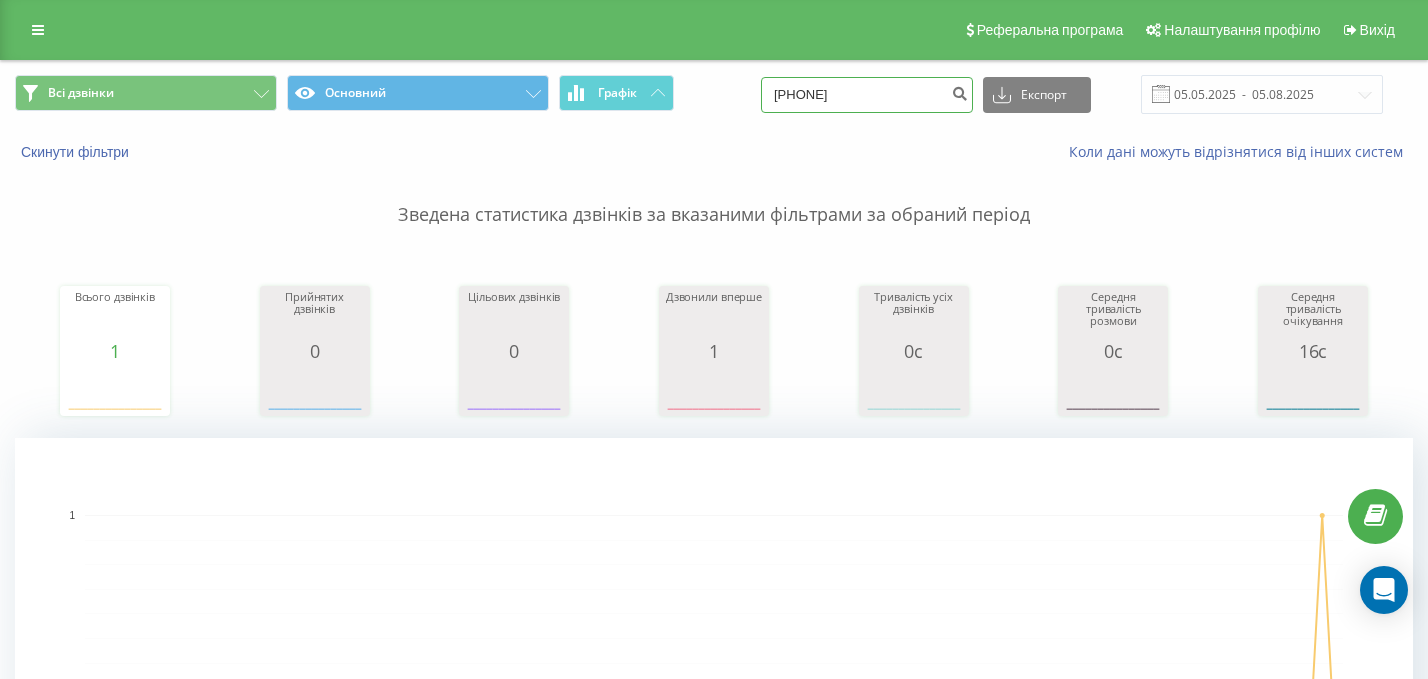 click on "[PHONE]" at bounding box center [867, 95] 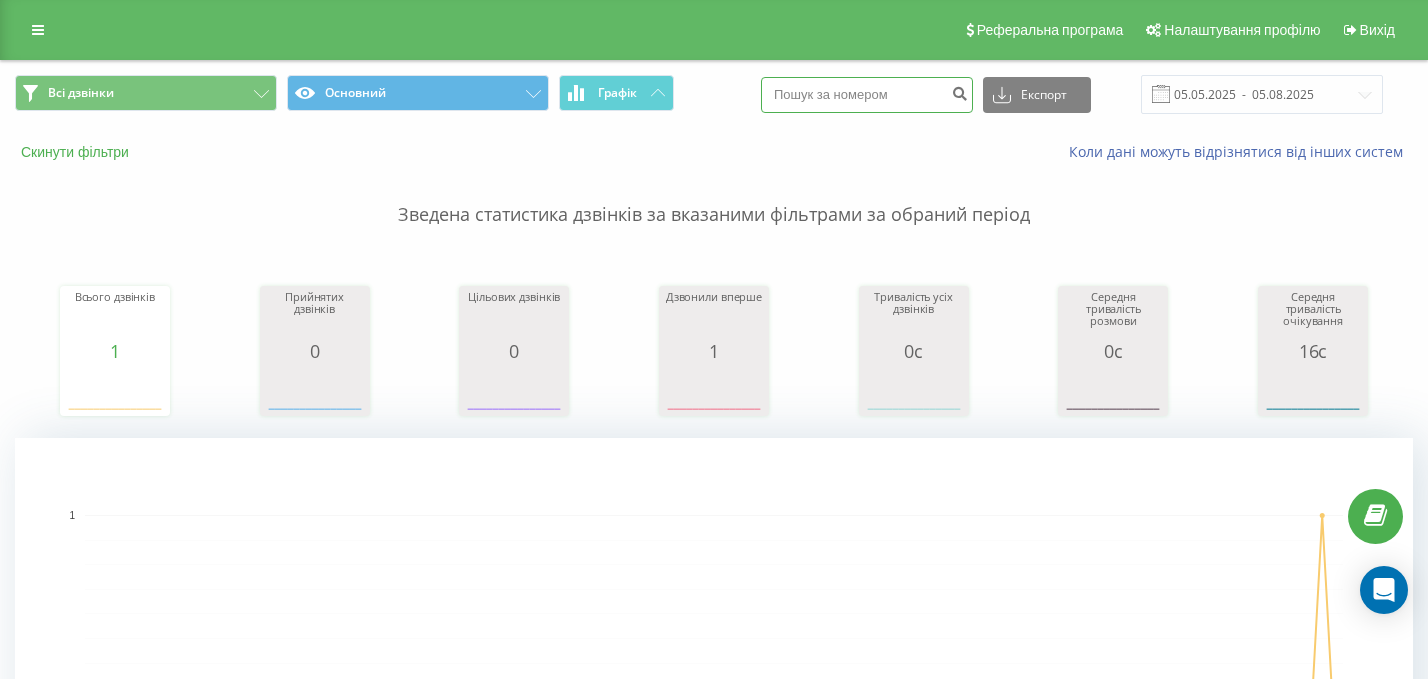 type 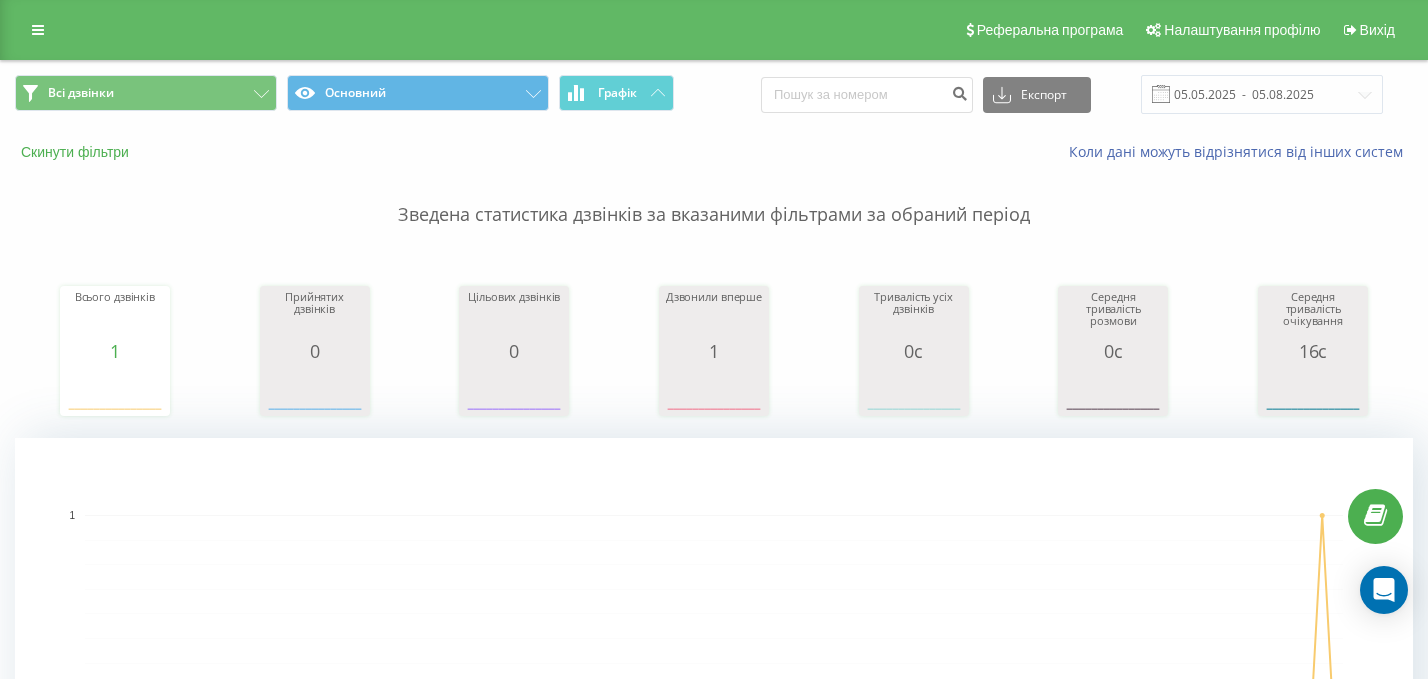click on "Скинути фільтри" at bounding box center [77, 152] 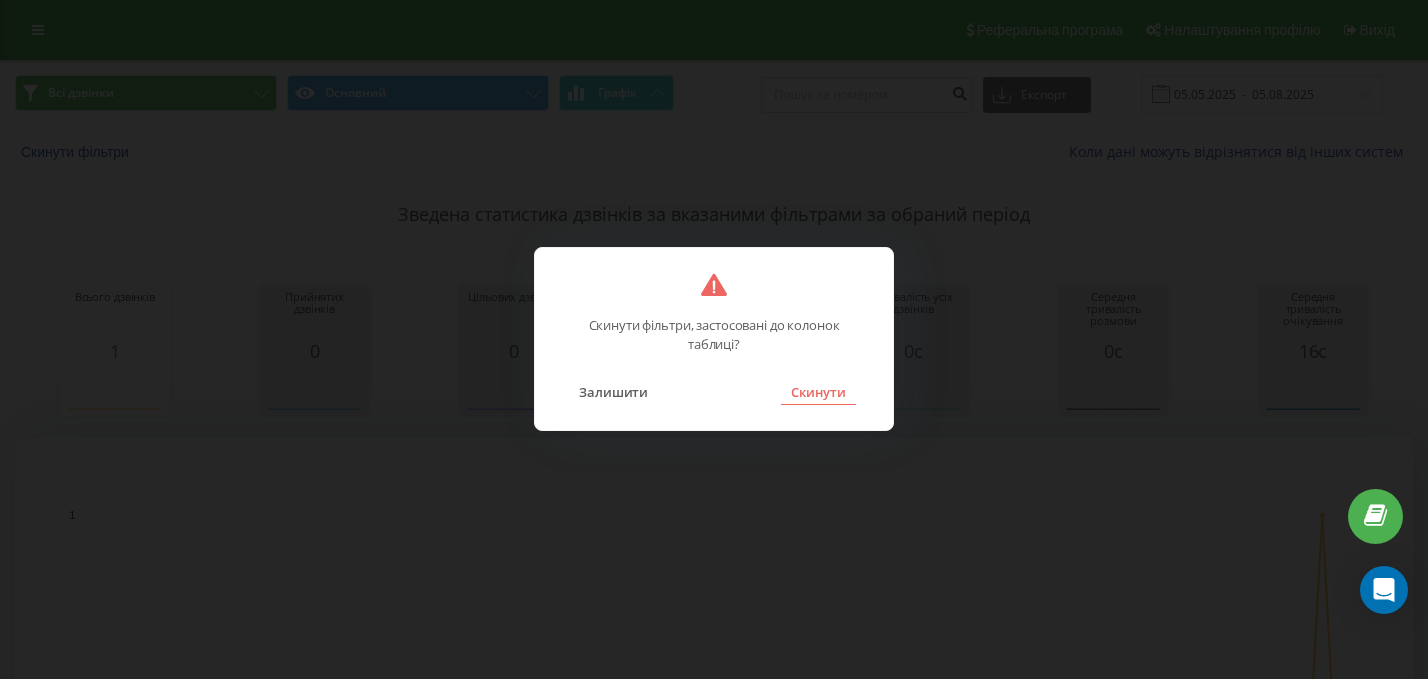 click on "Скинути" at bounding box center (818, 392) 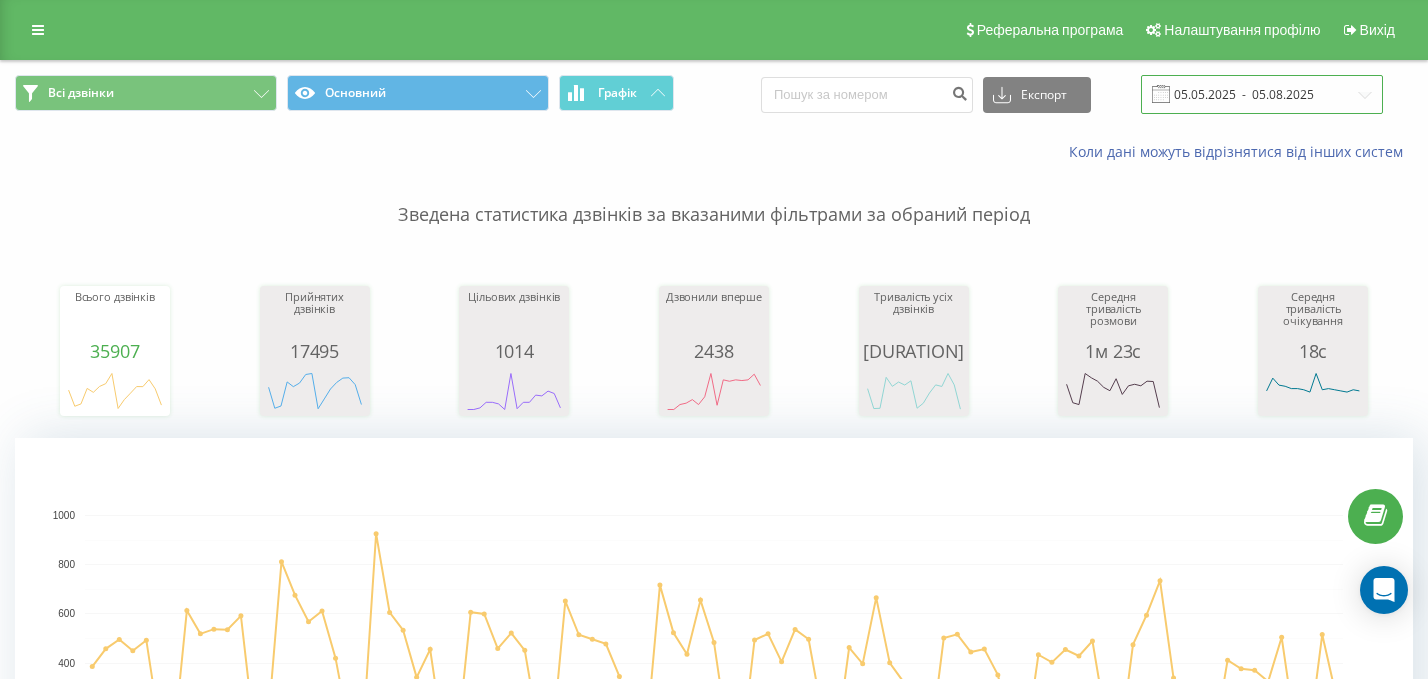 click on "05.05.2025  -  05.08.2025" at bounding box center (1262, 94) 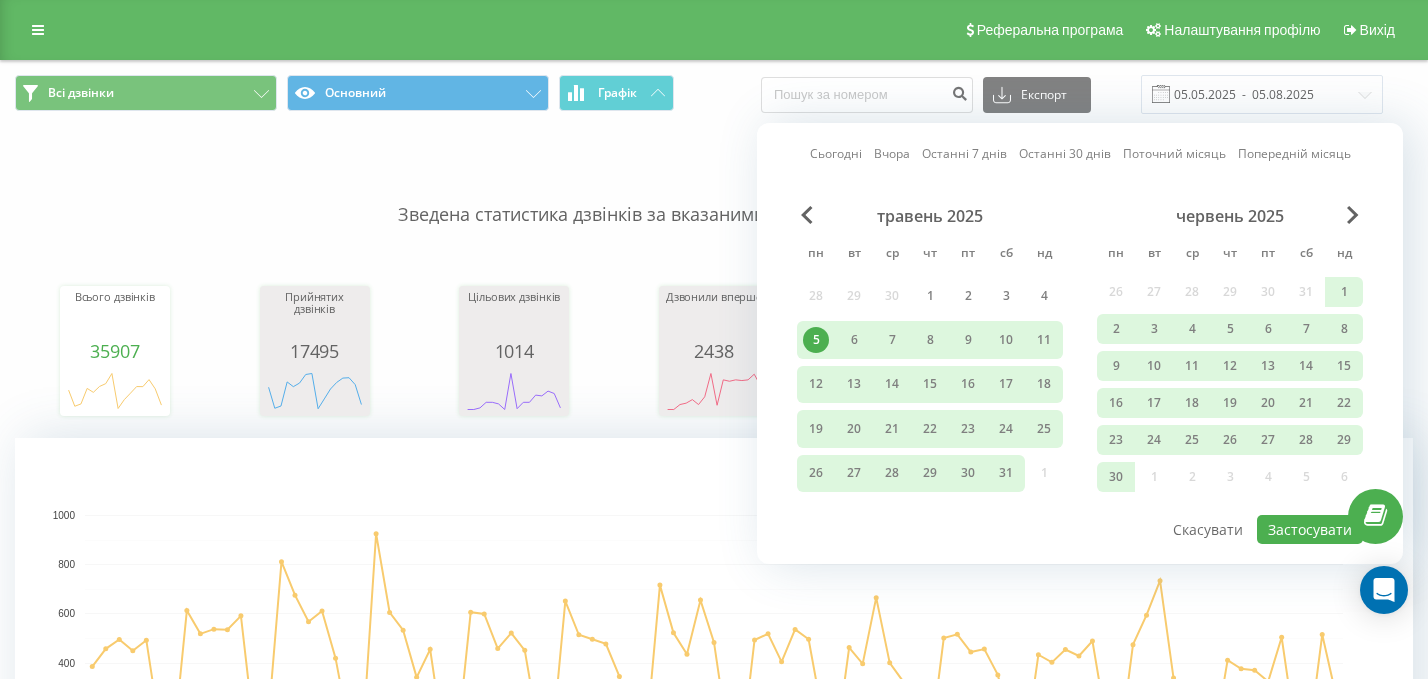 click on "Сьогодні" at bounding box center [836, 153] 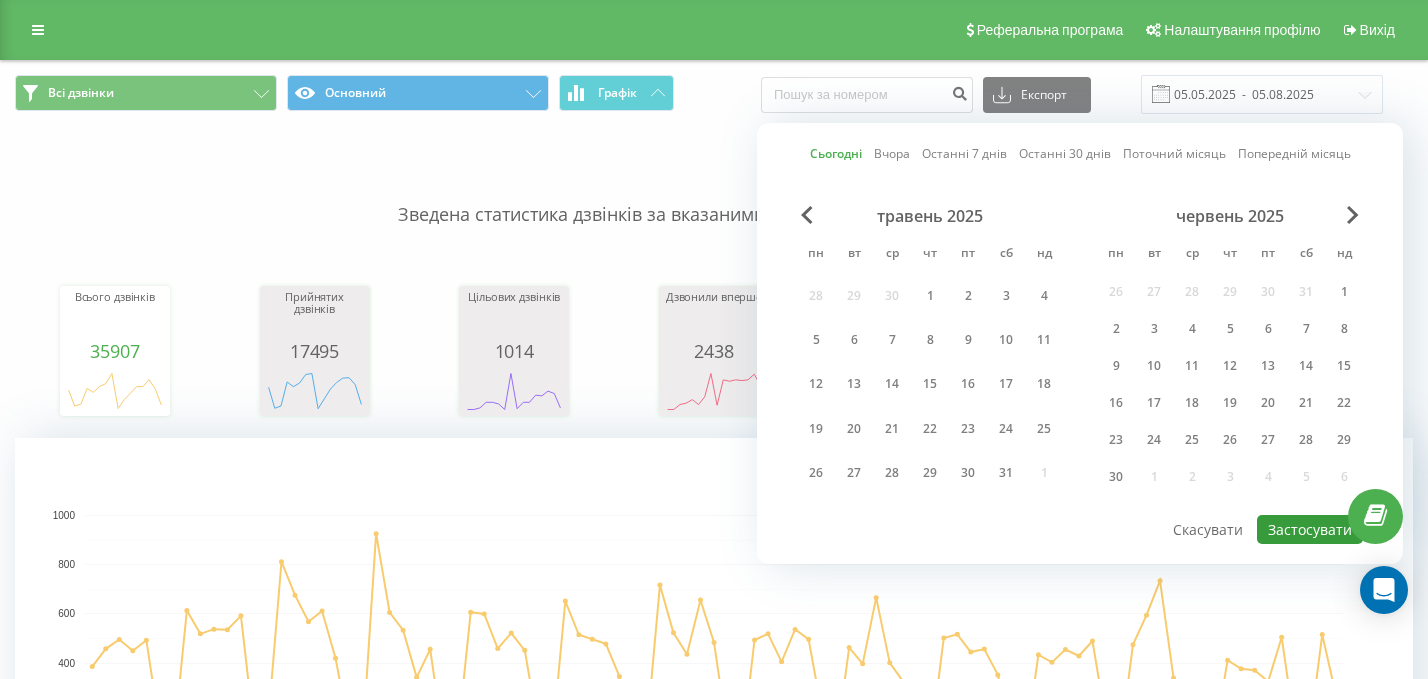 click on "Застосувати" at bounding box center [1310, 529] 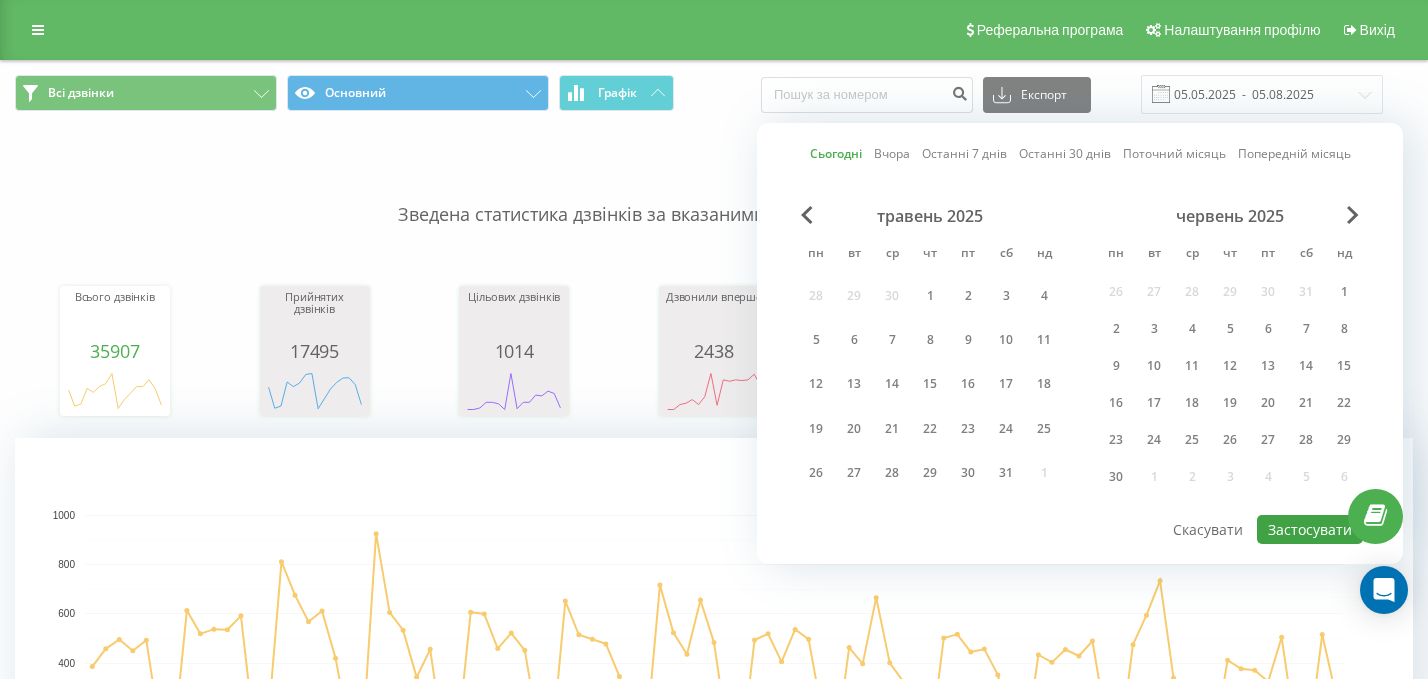type on "05.08.2025  -  05.08.2025" 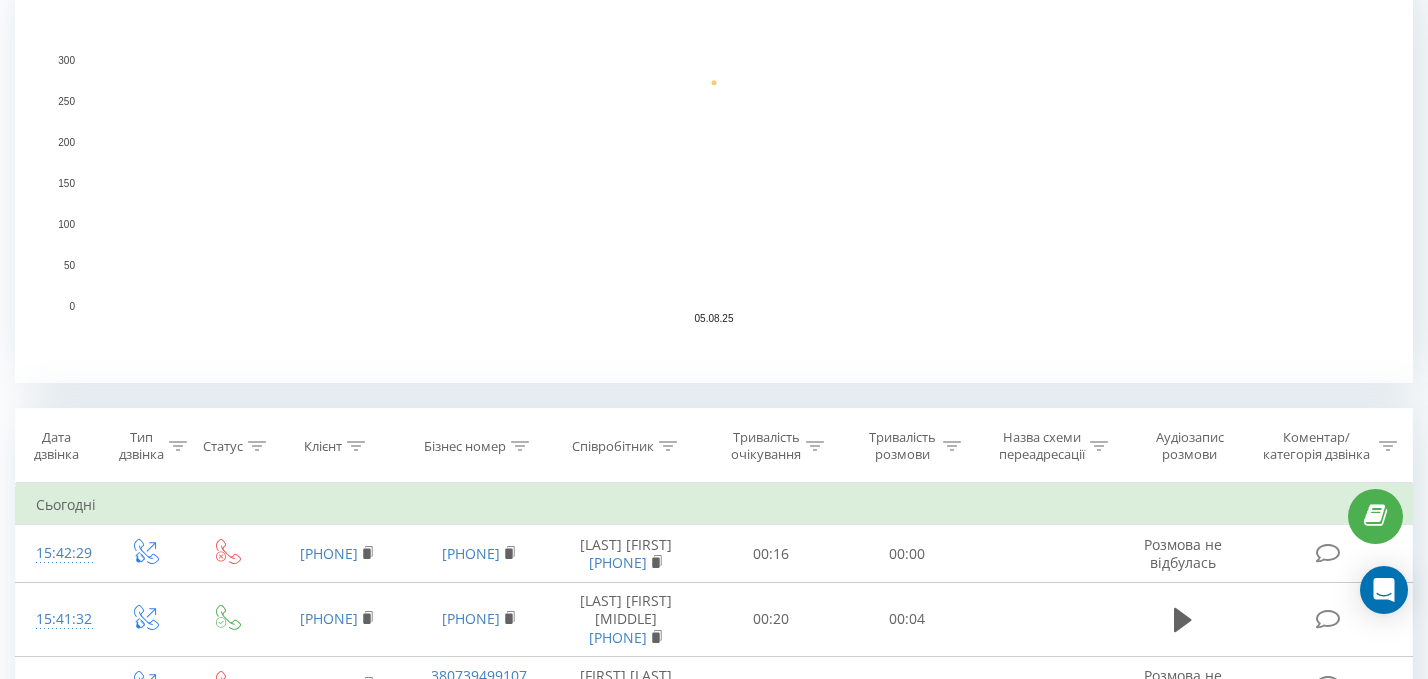 scroll, scrollTop: 454, scrollLeft: 0, axis: vertical 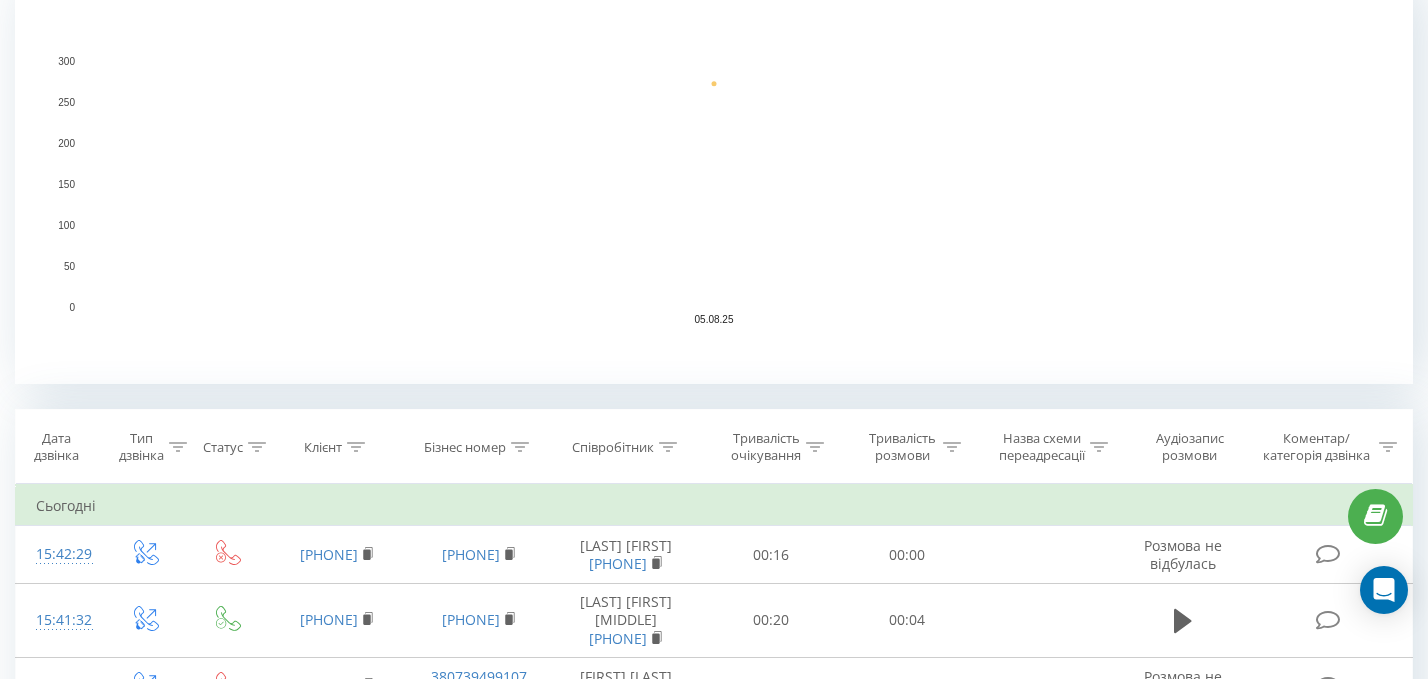 click 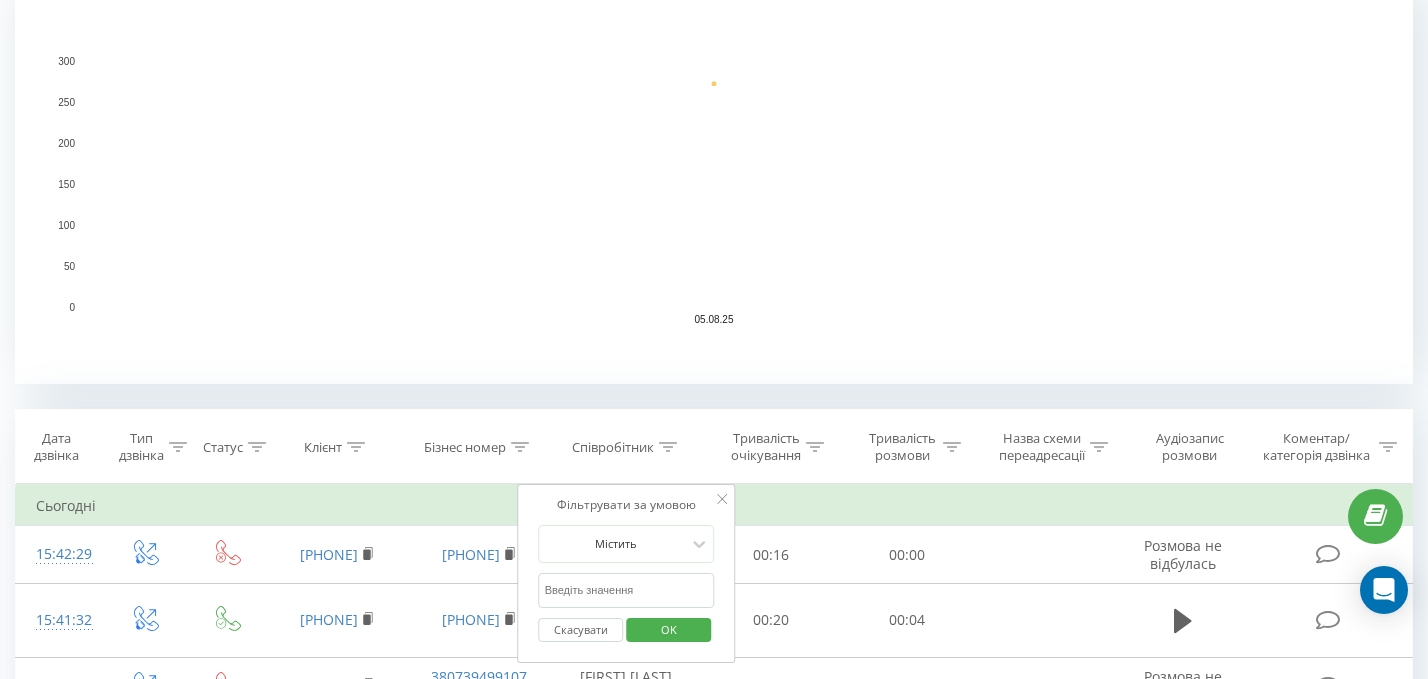 click at bounding box center (627, 590) 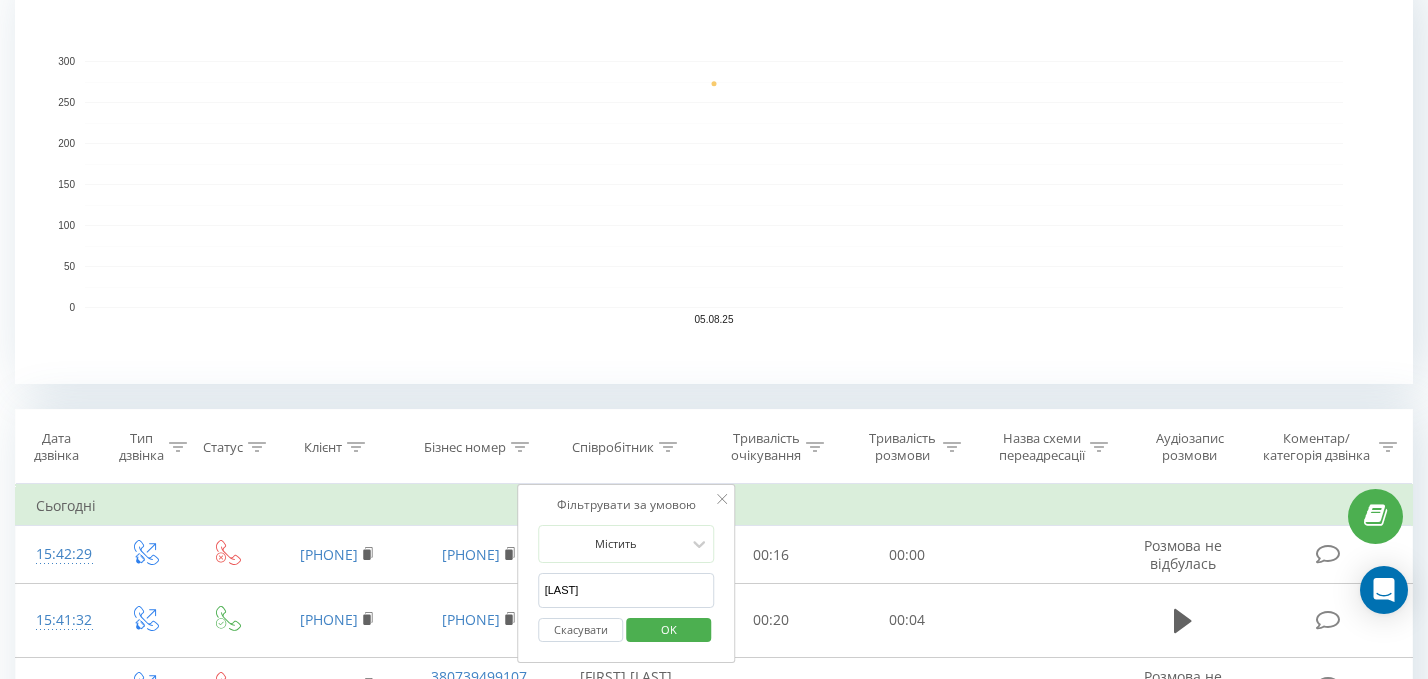 click on "OK" at bounding box center [669, 629] 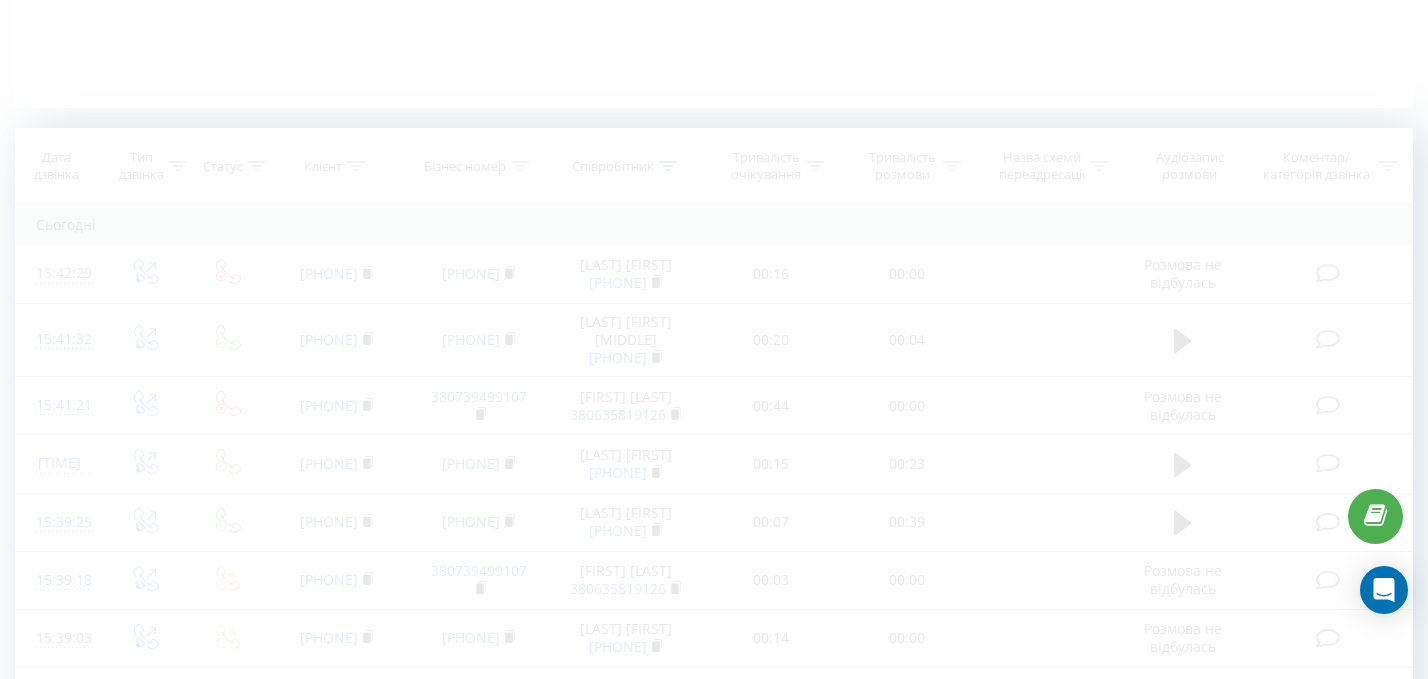 scroll, scrollTop: 276, scrollLeft: 0, axis: vertical 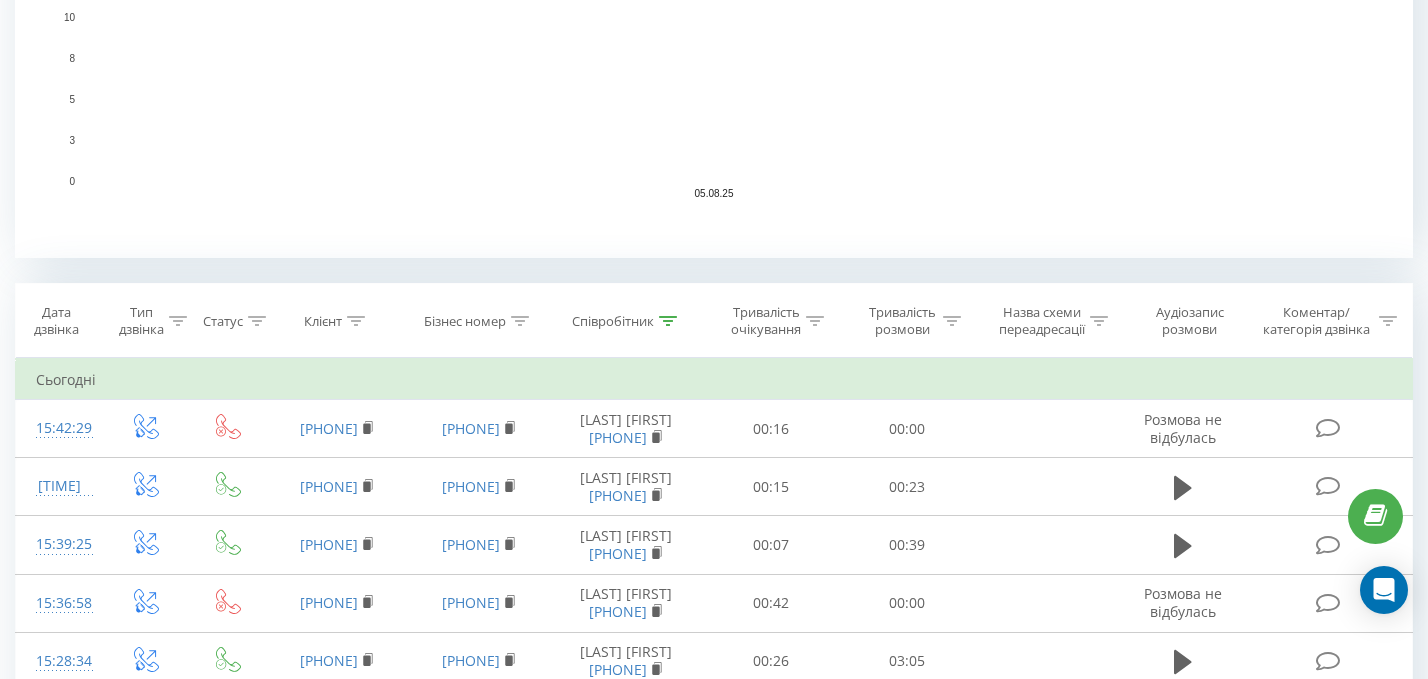 click 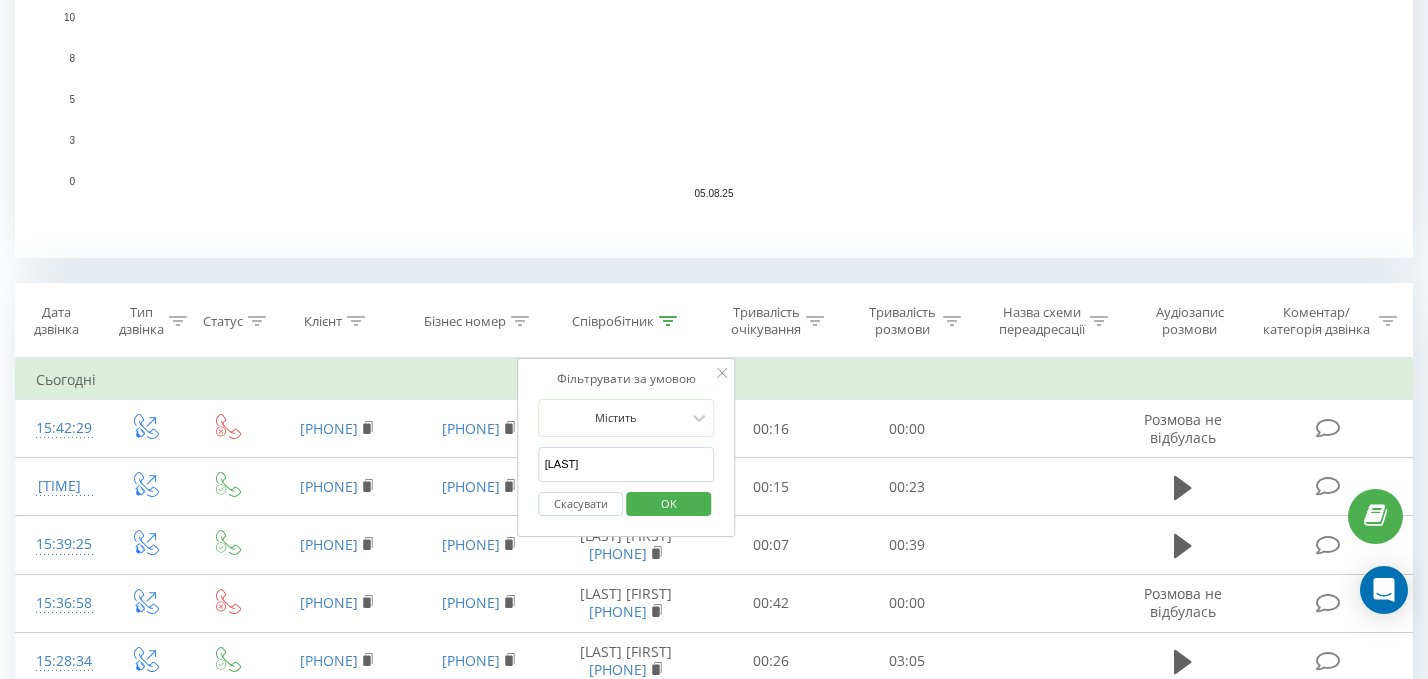 click on "[LAST]" at bounding box center (627, 464) 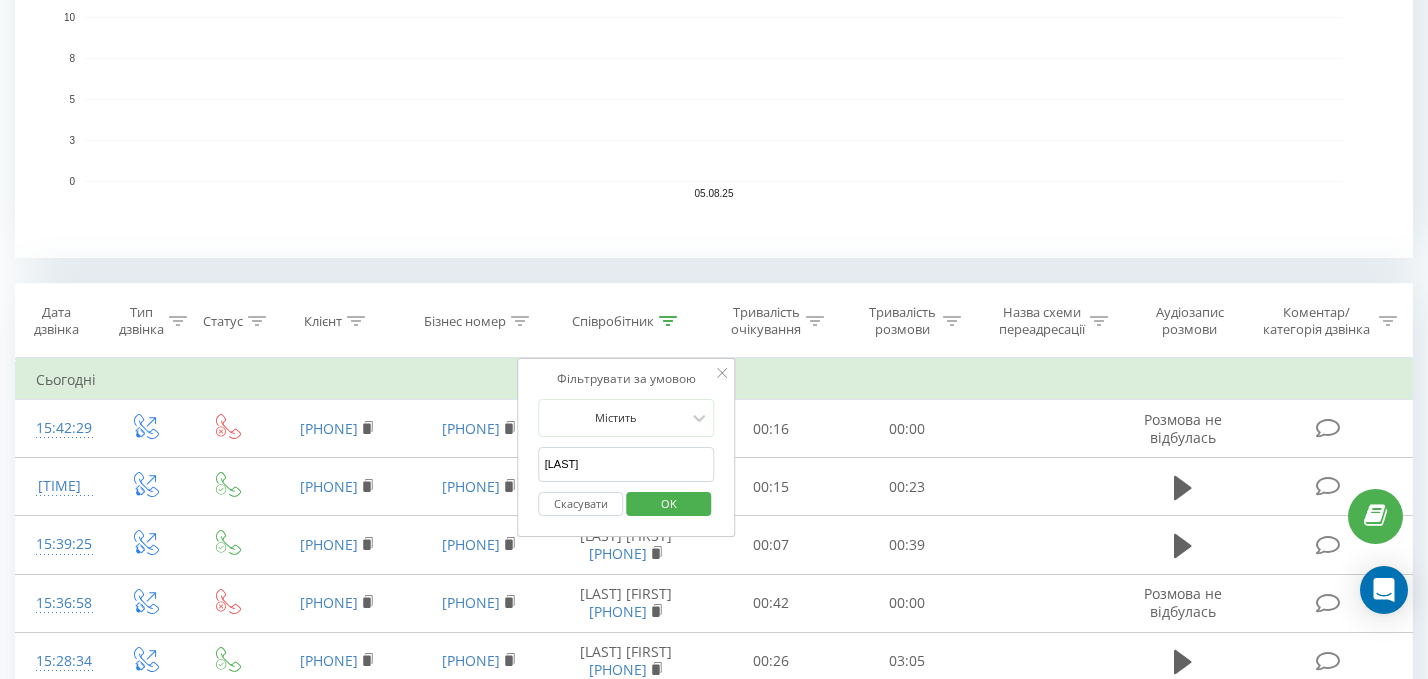 click on "[LAST]" at bounding box center (627, 464) 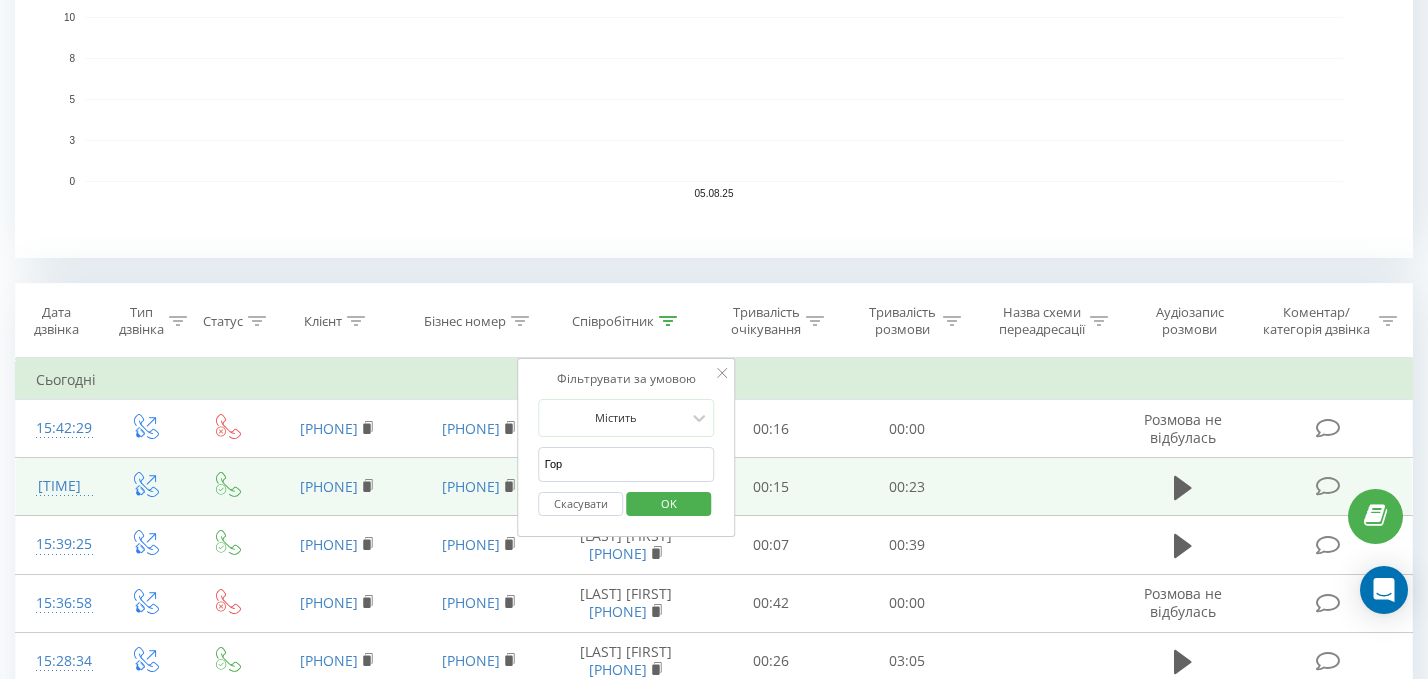 type on "[LAST]" 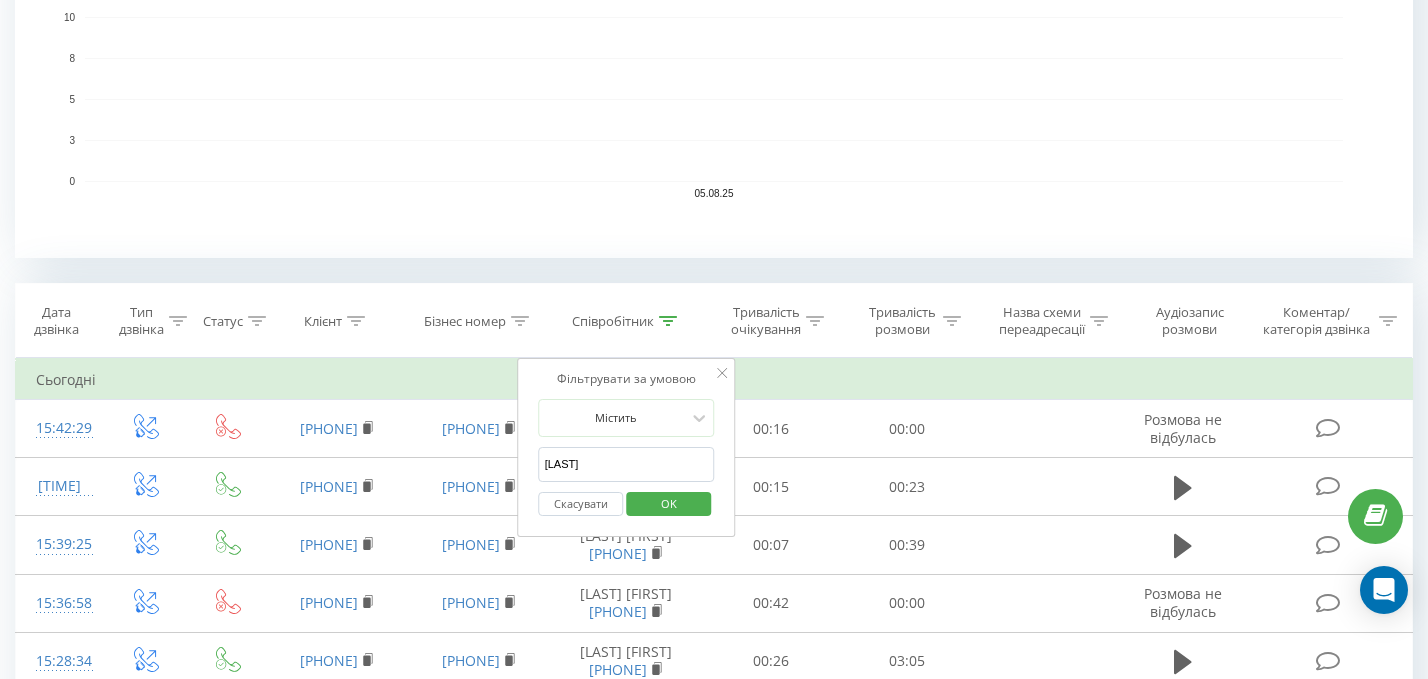 click on "OK" at bounding box center (669, 503) 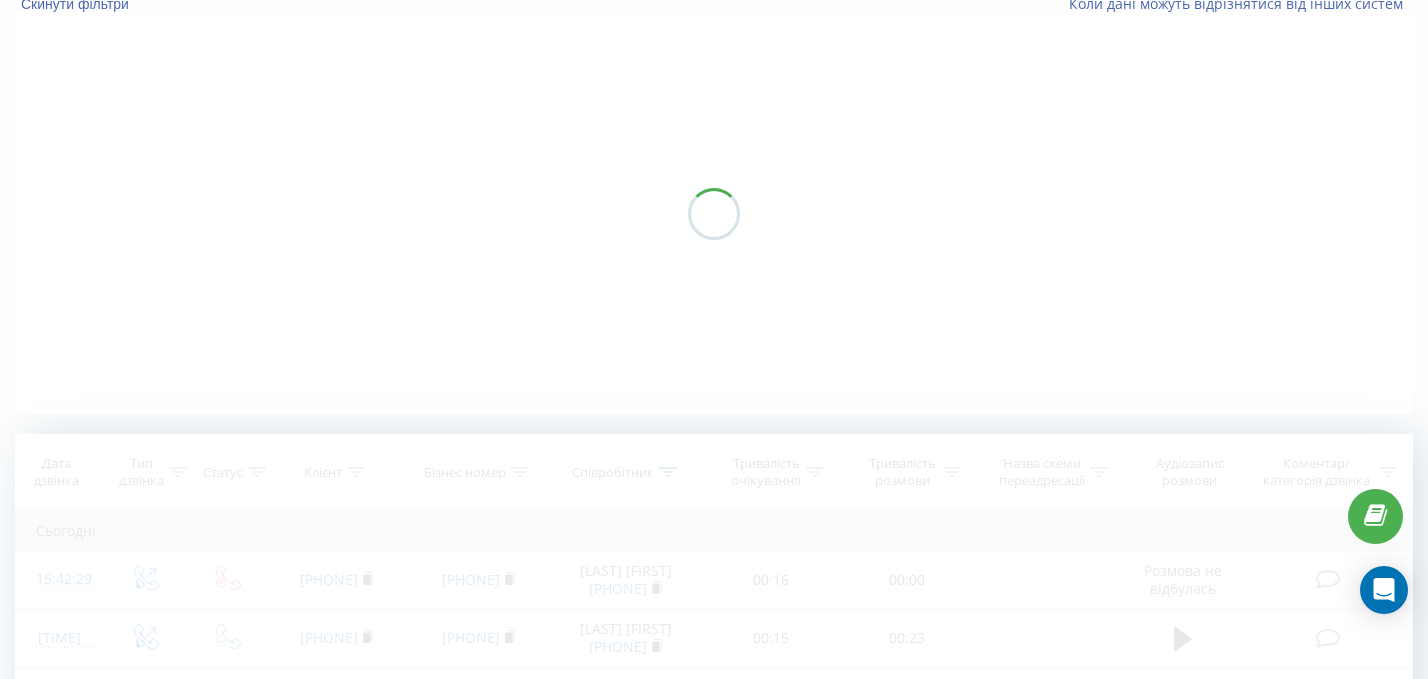 scroll, scrollTop: 0, scrollLeft: 0, axis: both 